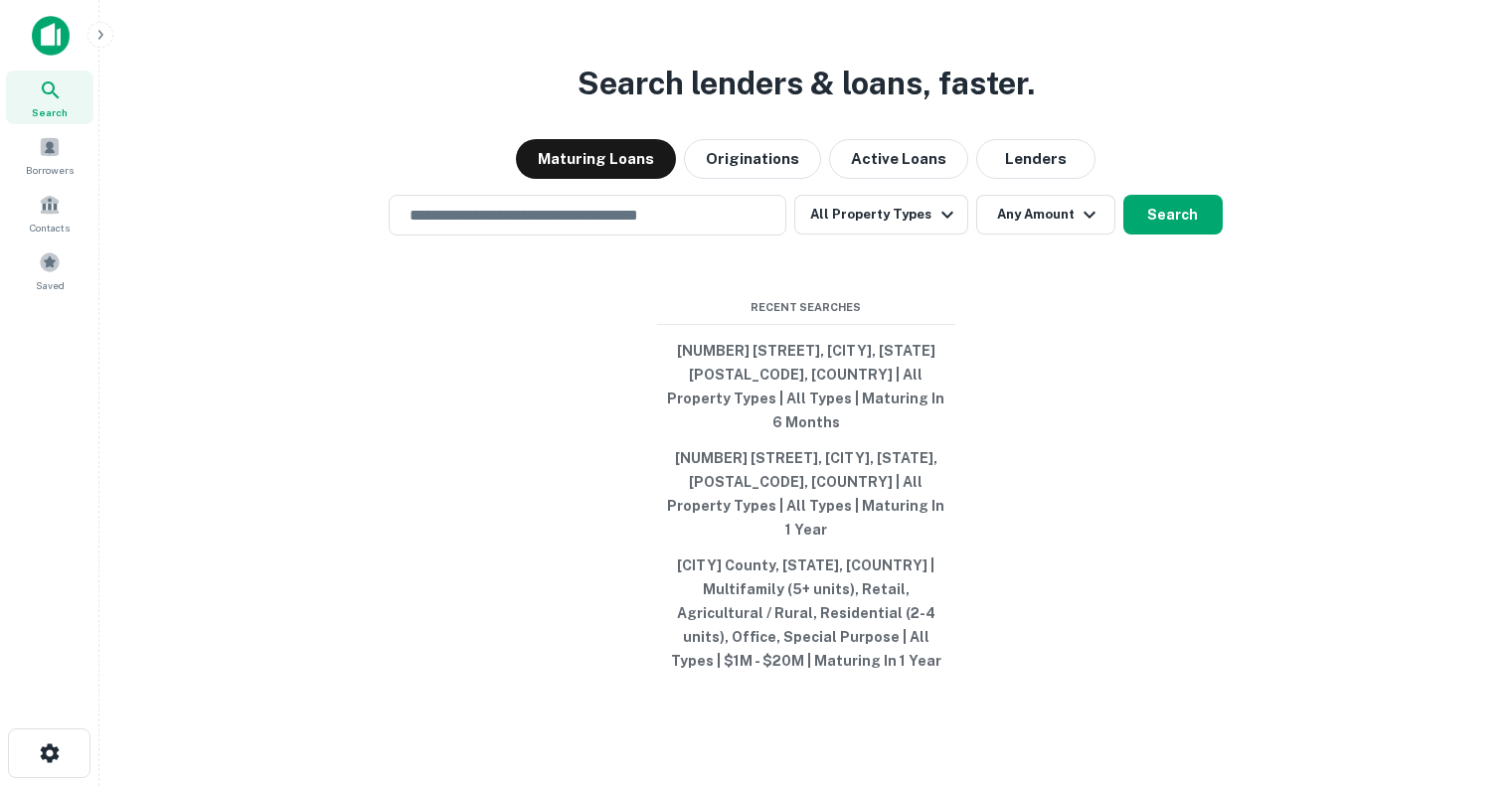 scroll, scrollTop: 0, scrollLeft: 0, axis: both 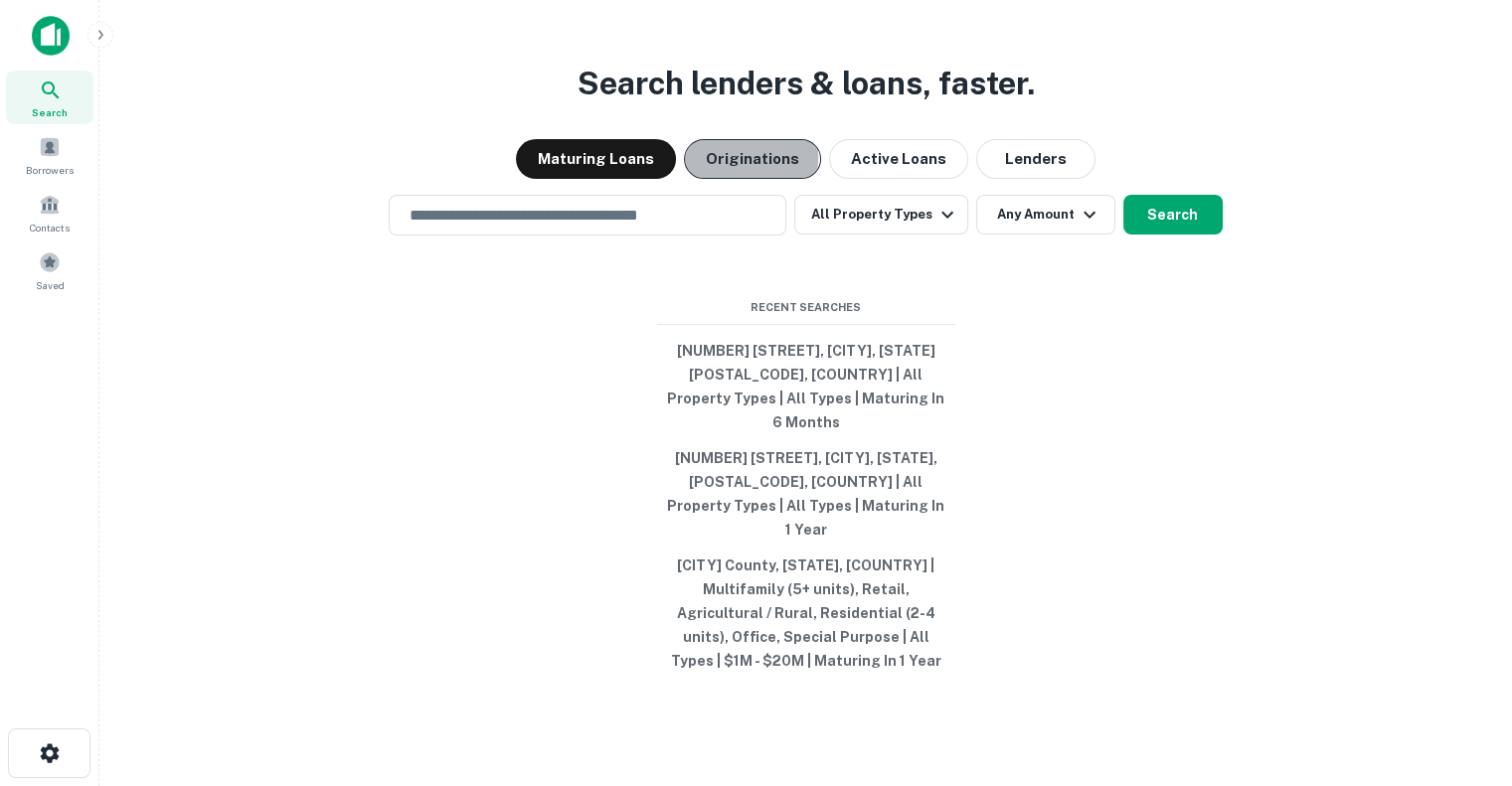 click on "Originations" at bounding box center (753, 159) 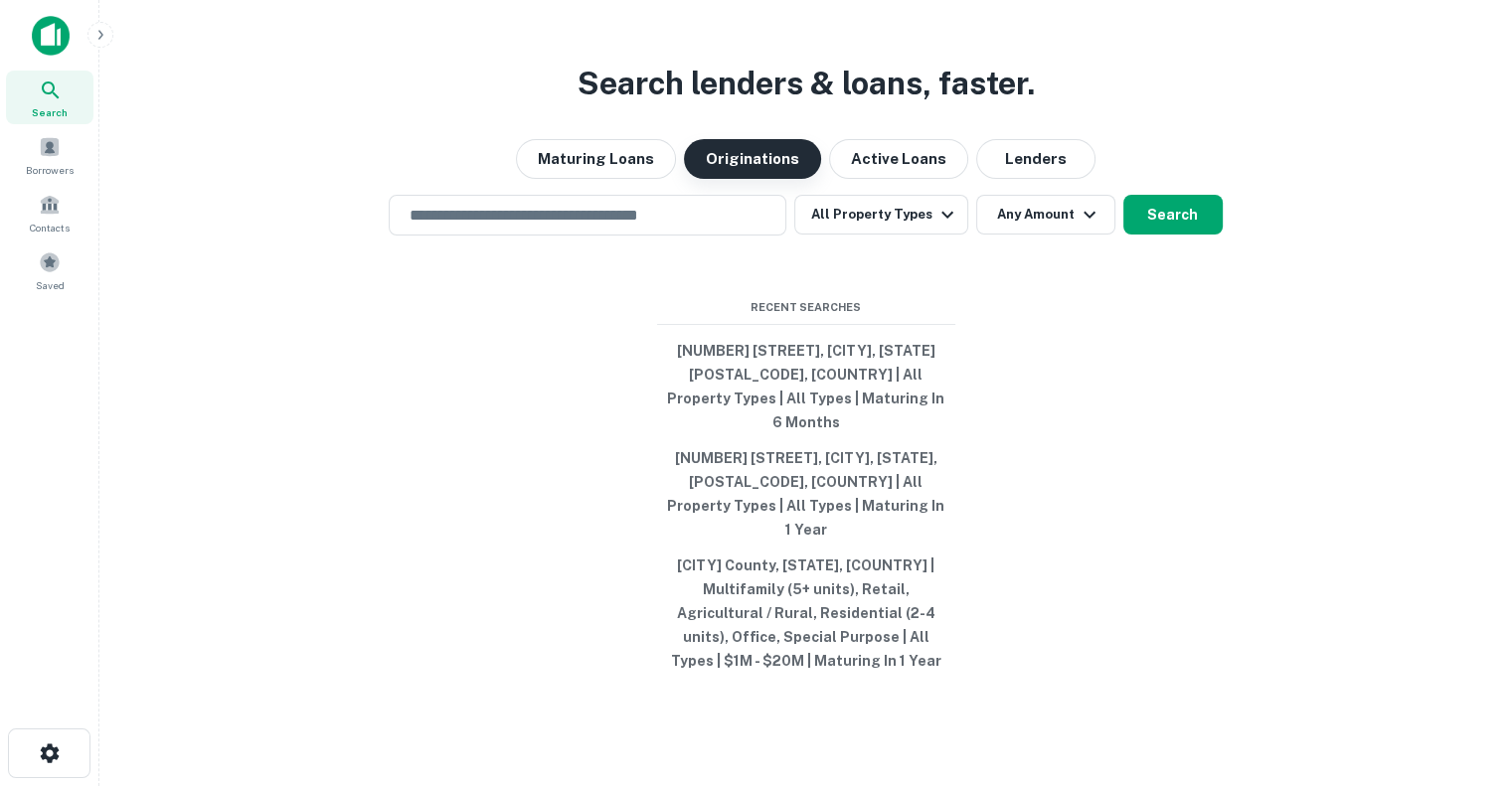type 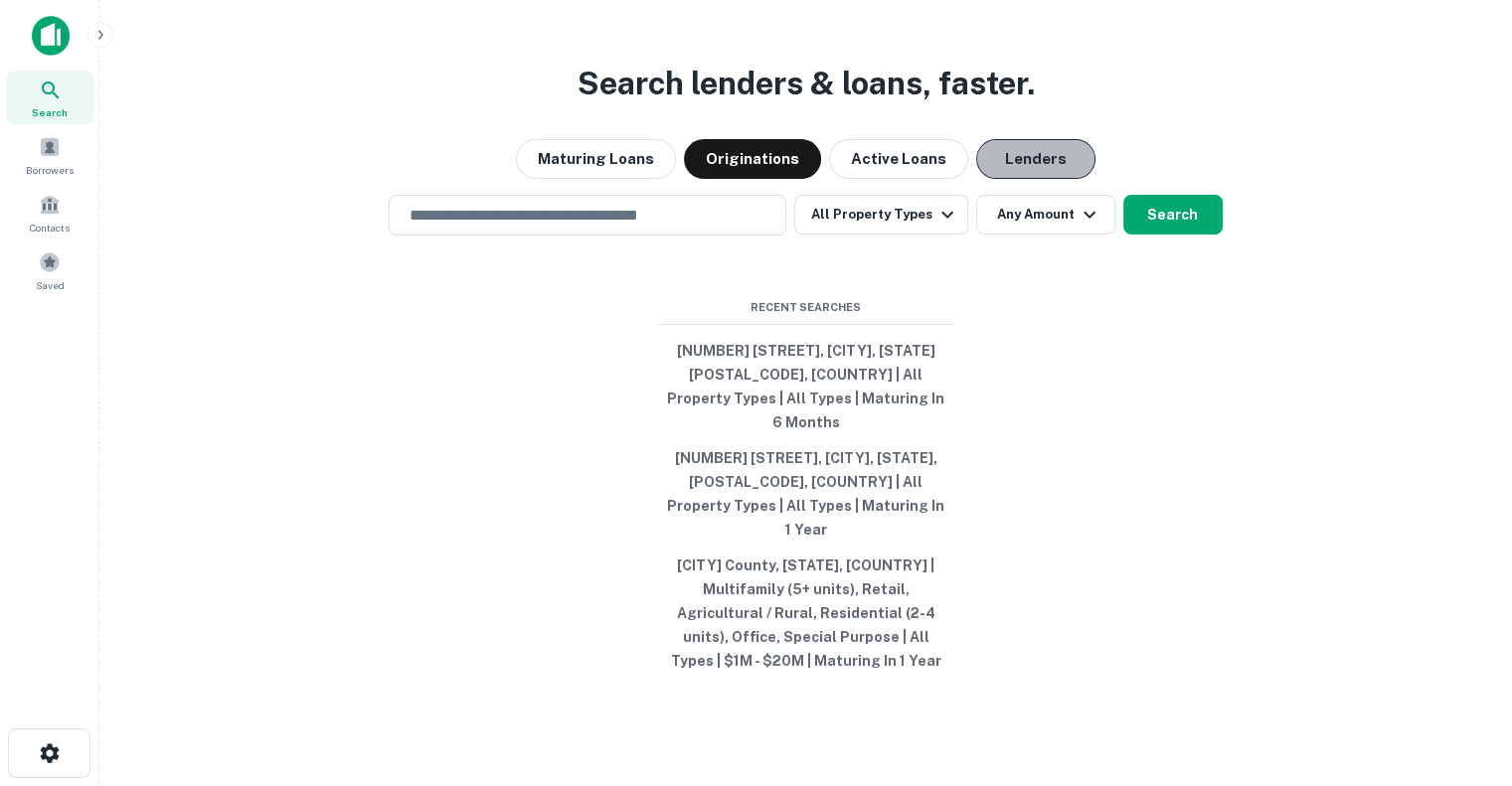 click on "Lenders" at bounding box center [1036, 159] 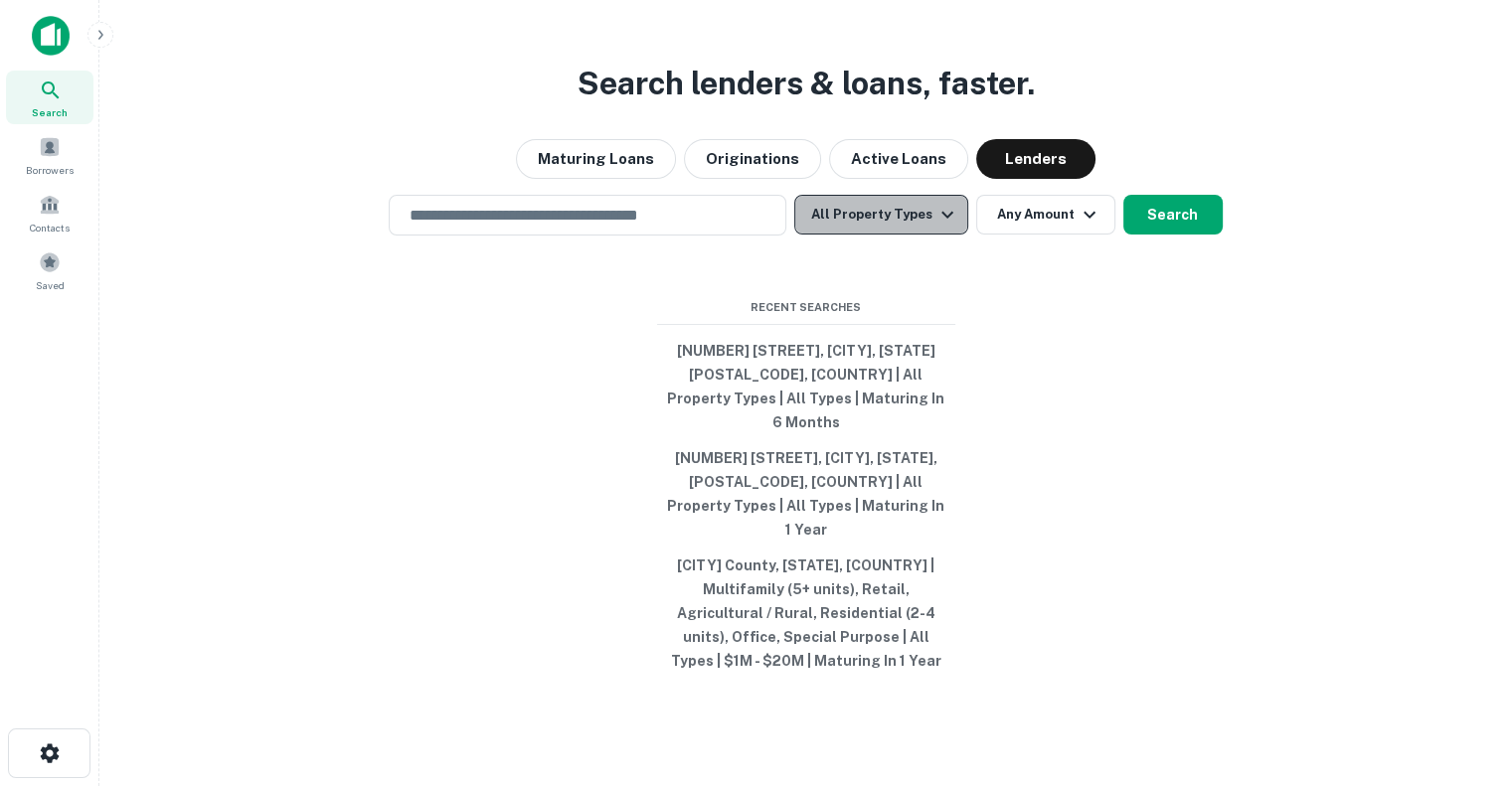 click on "All Property Types" at bounding box center [881, 215] 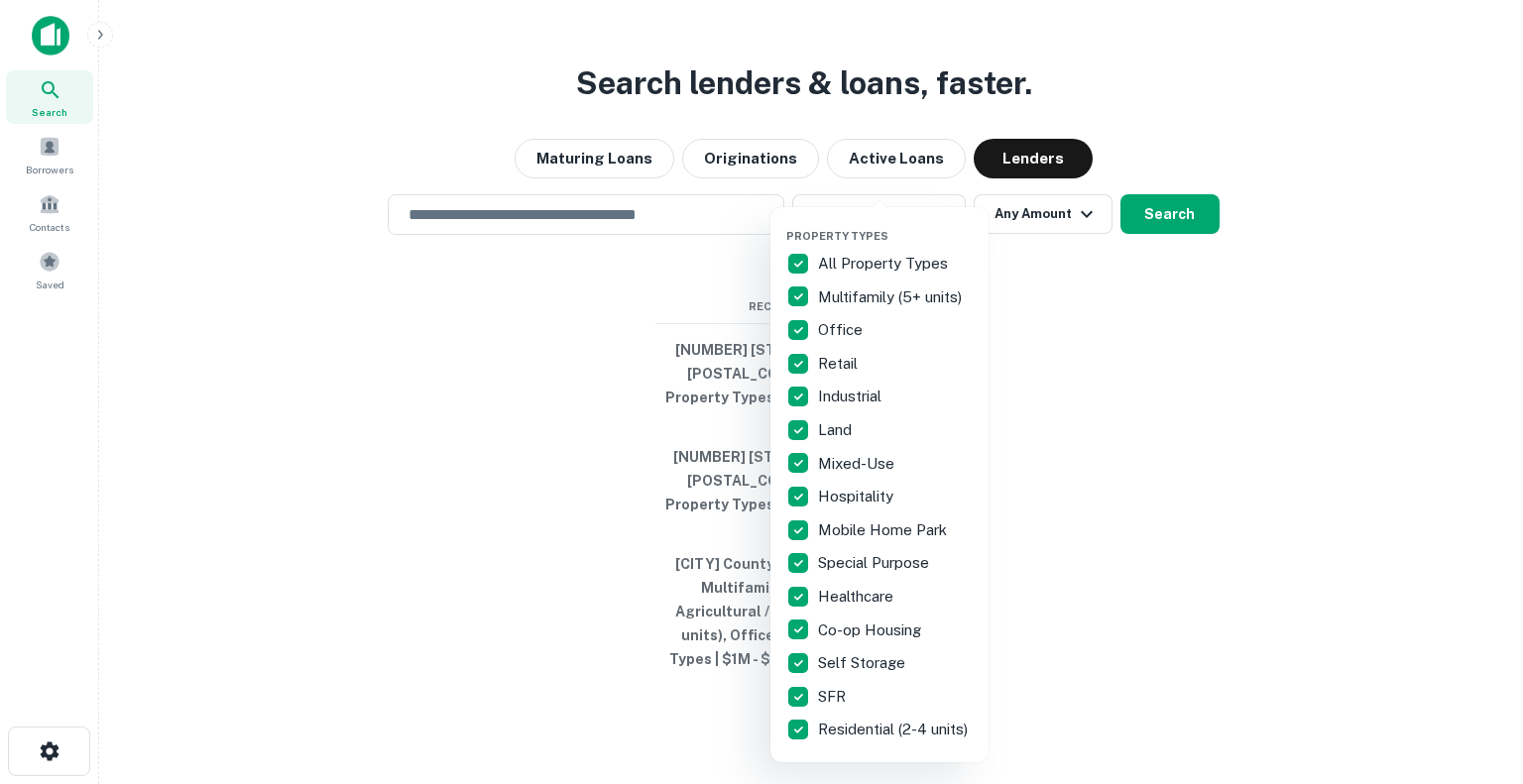 click at bounding box center (762, 392) 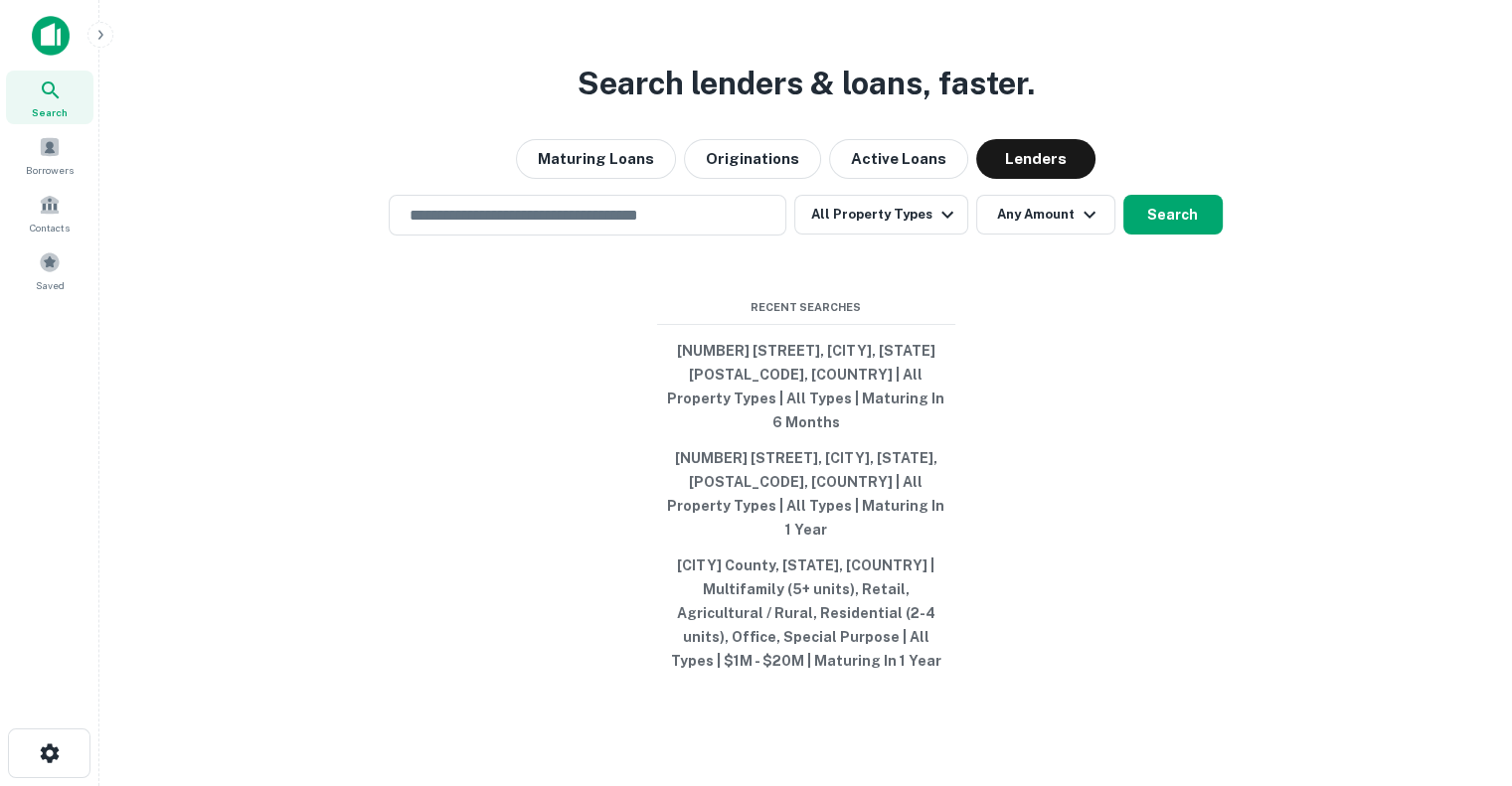 type 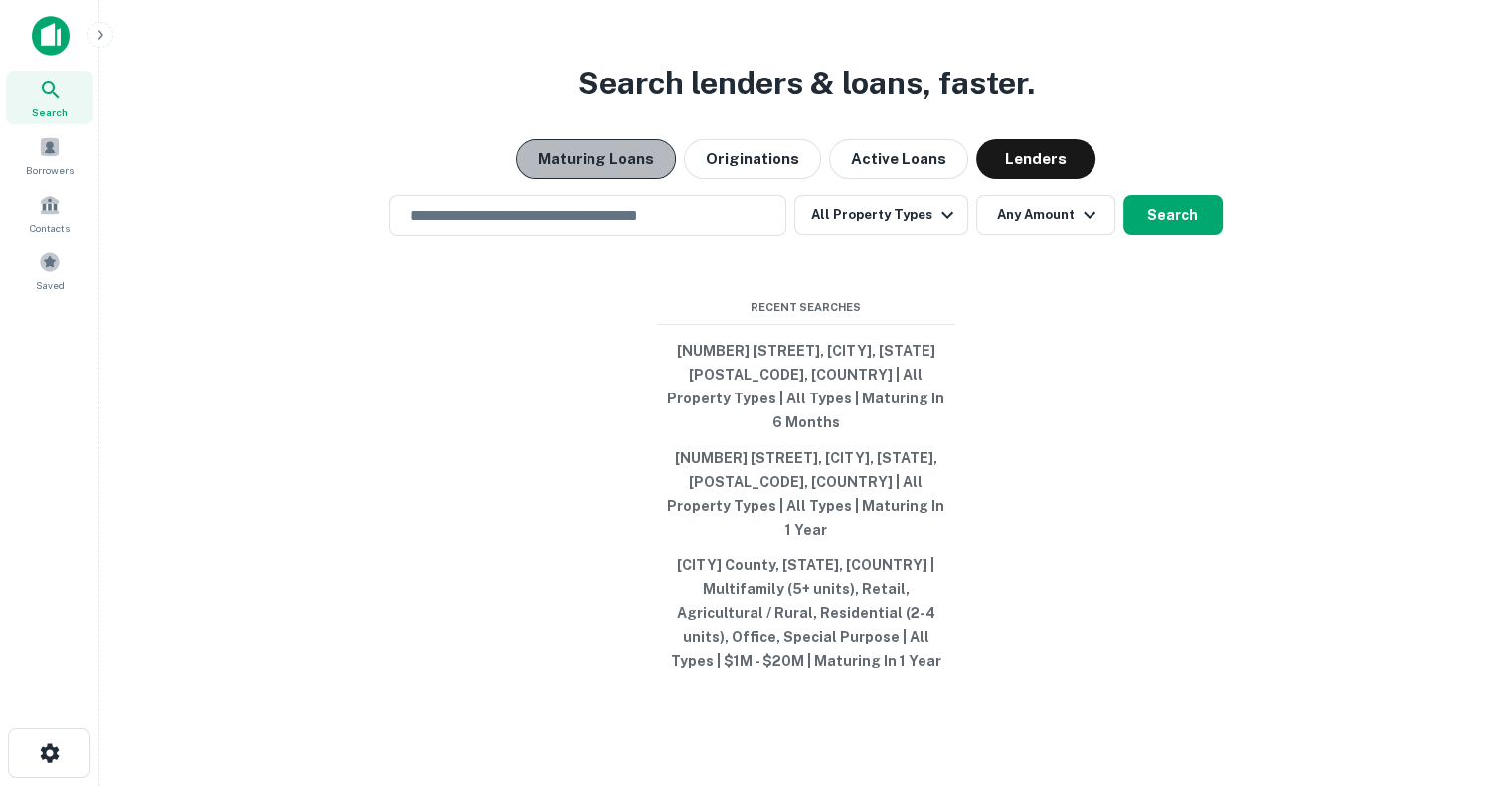 click on "Maturing Loans" at bounding box center (595, 159) 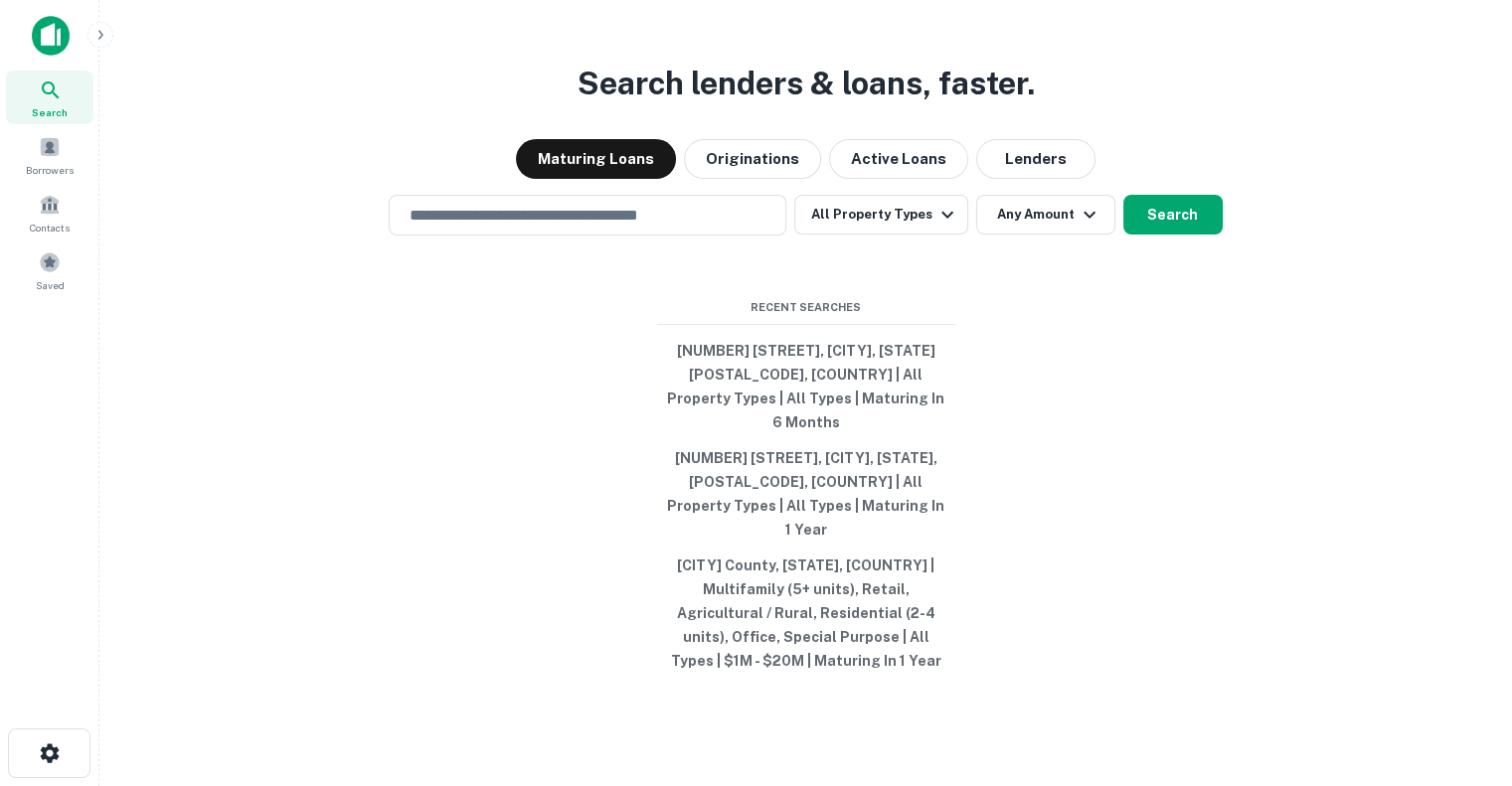 type 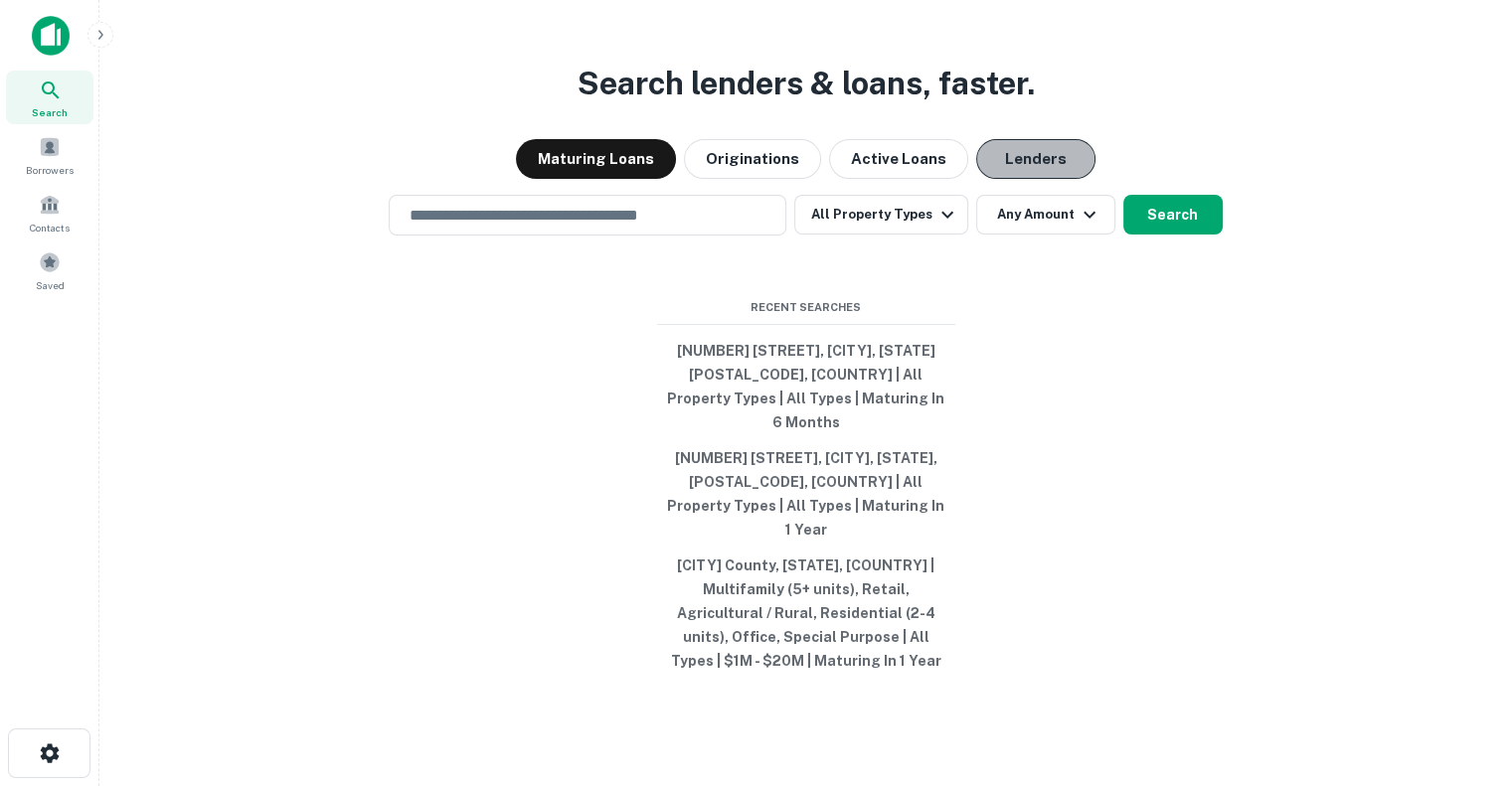 click on "Lenders" at bounding box center [1036, 159] 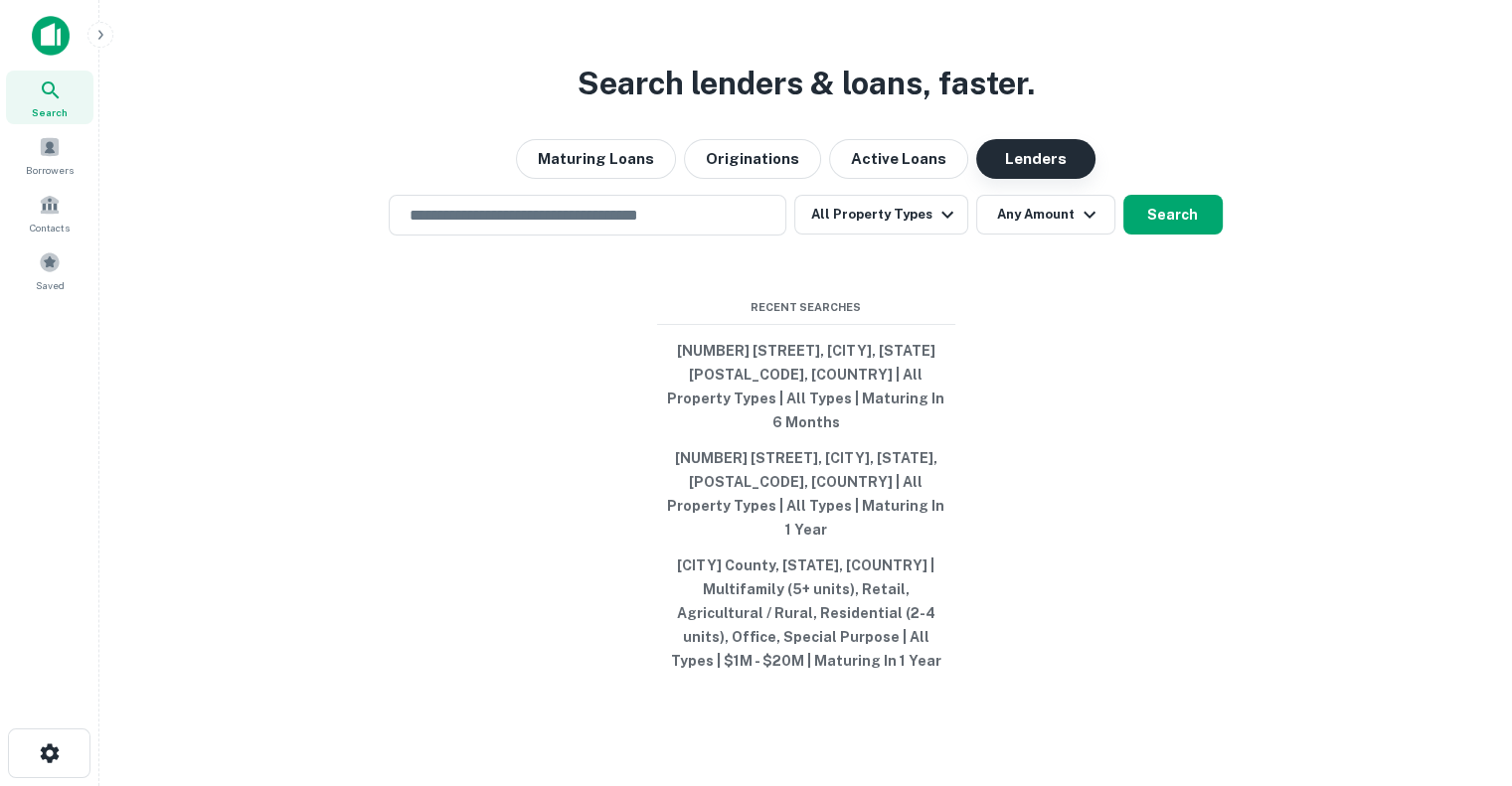 type 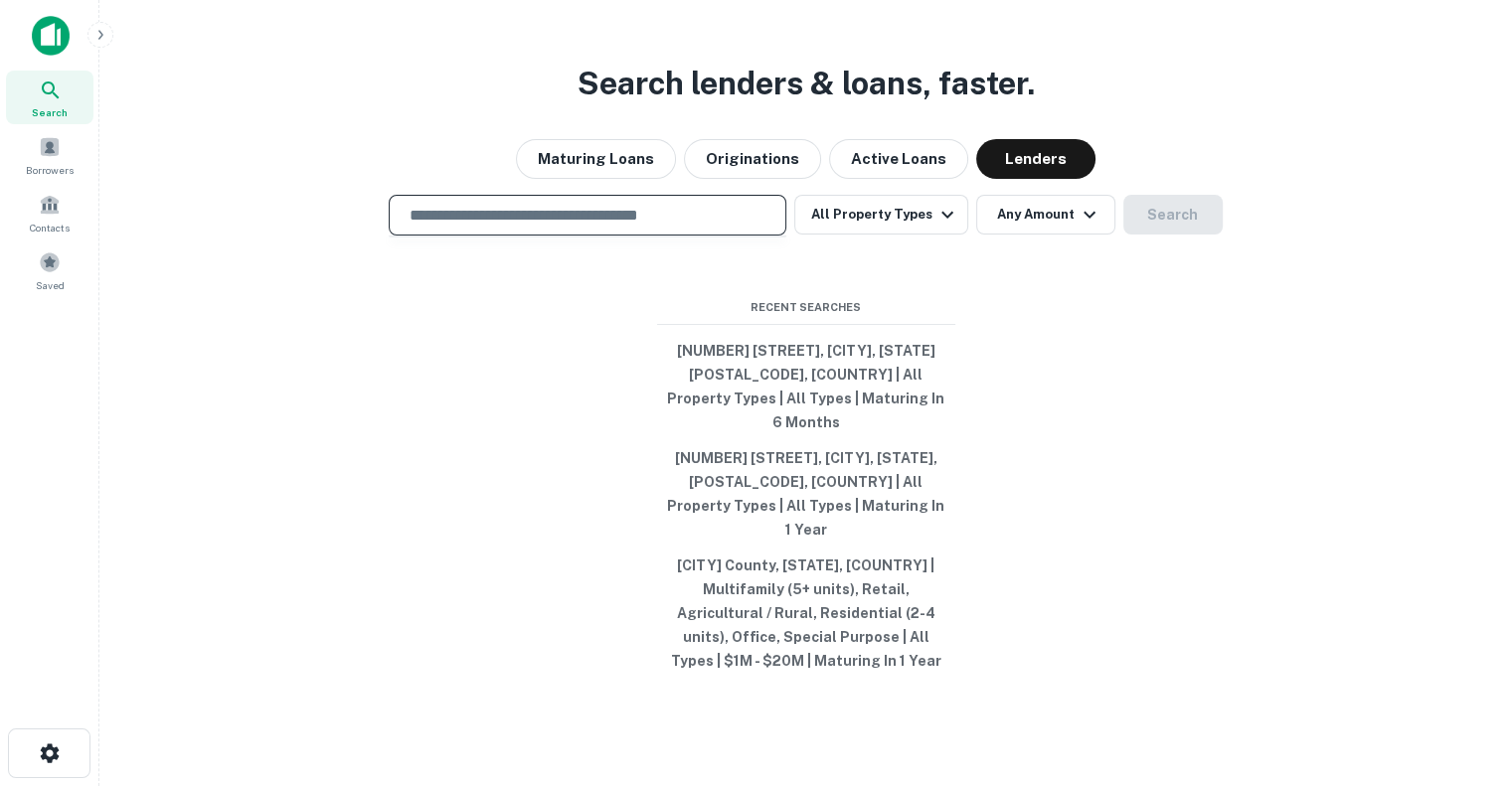 click at bounding box center [588, 215] 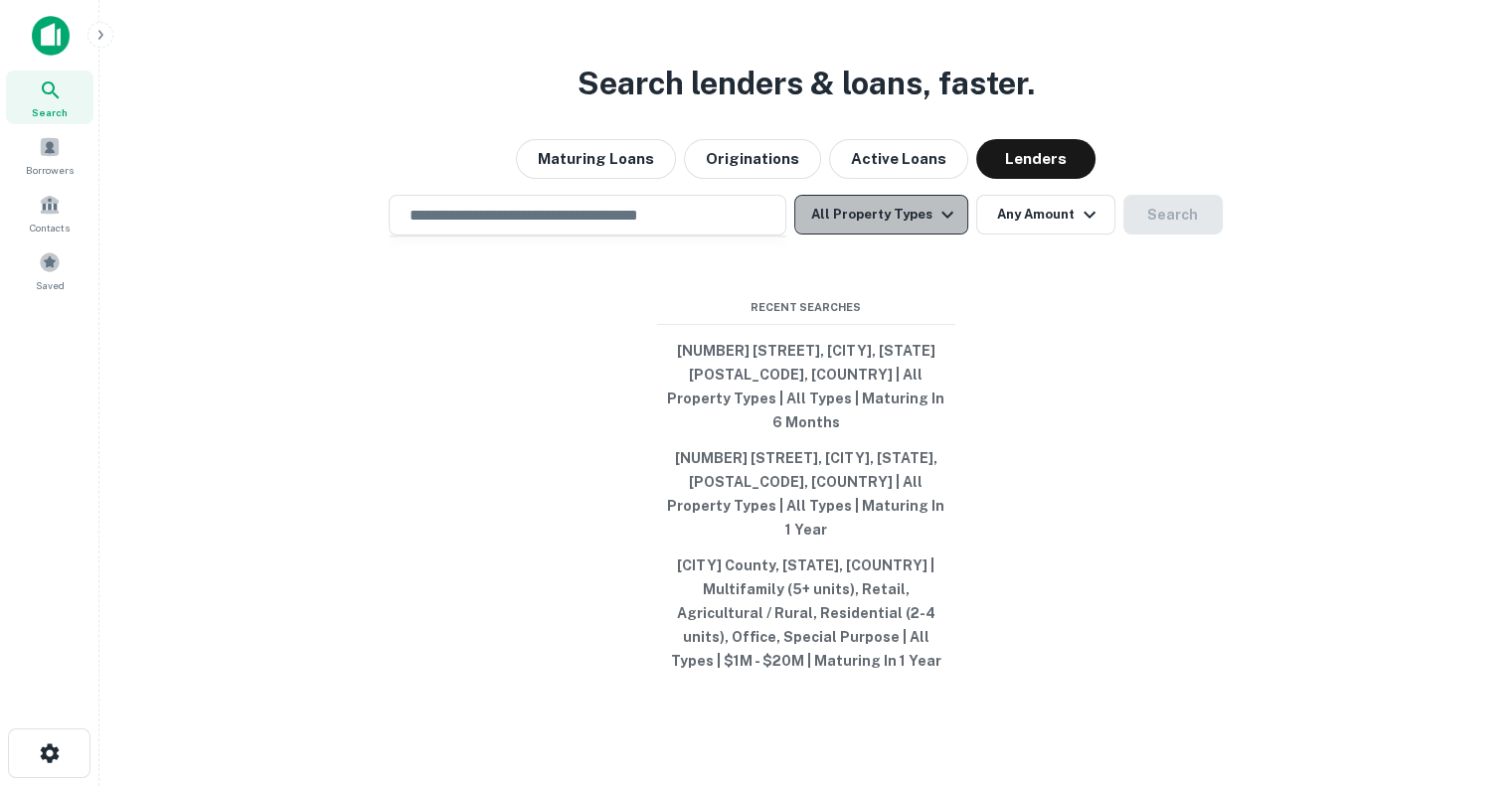 click 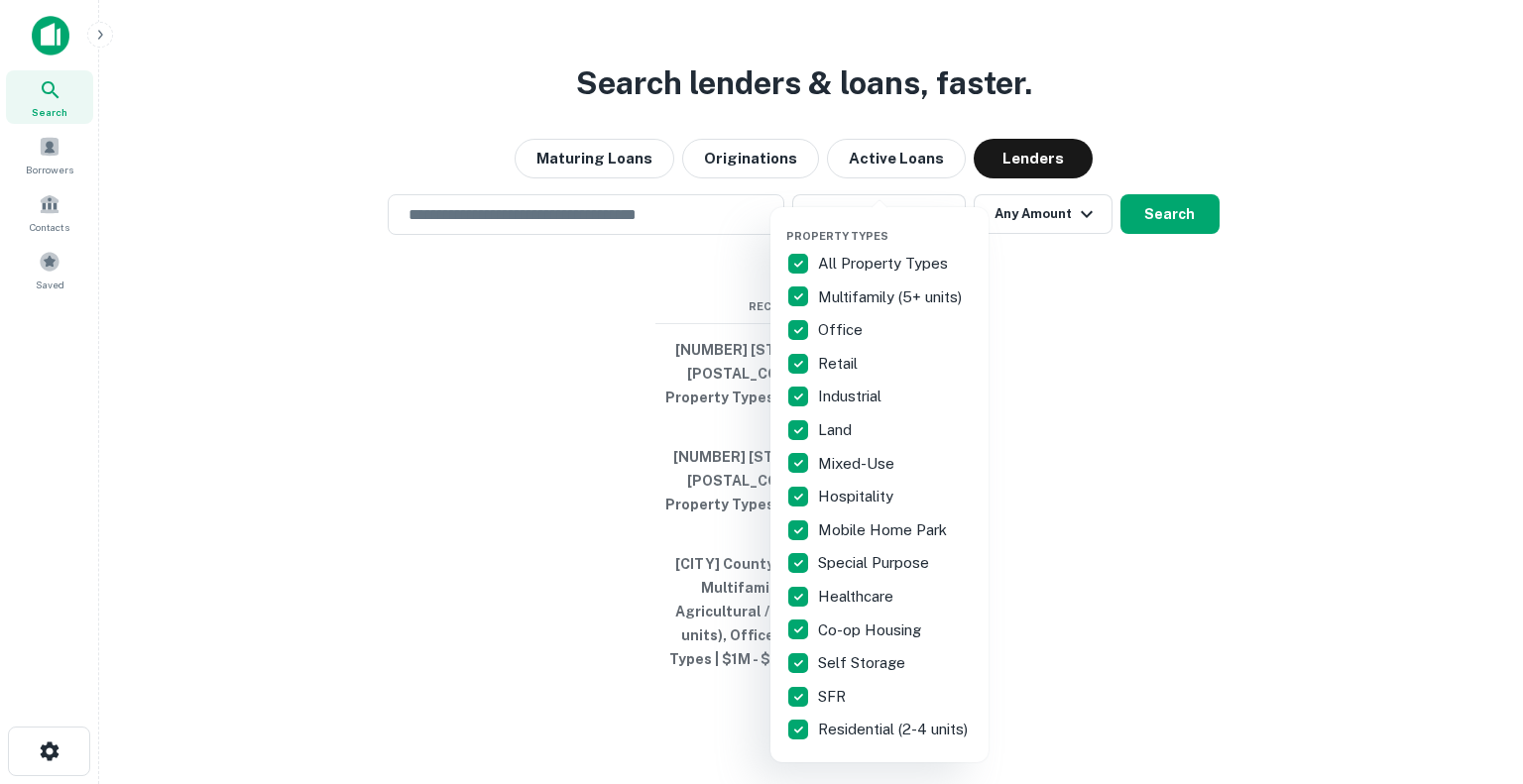 click at bounding box center (762, 392) 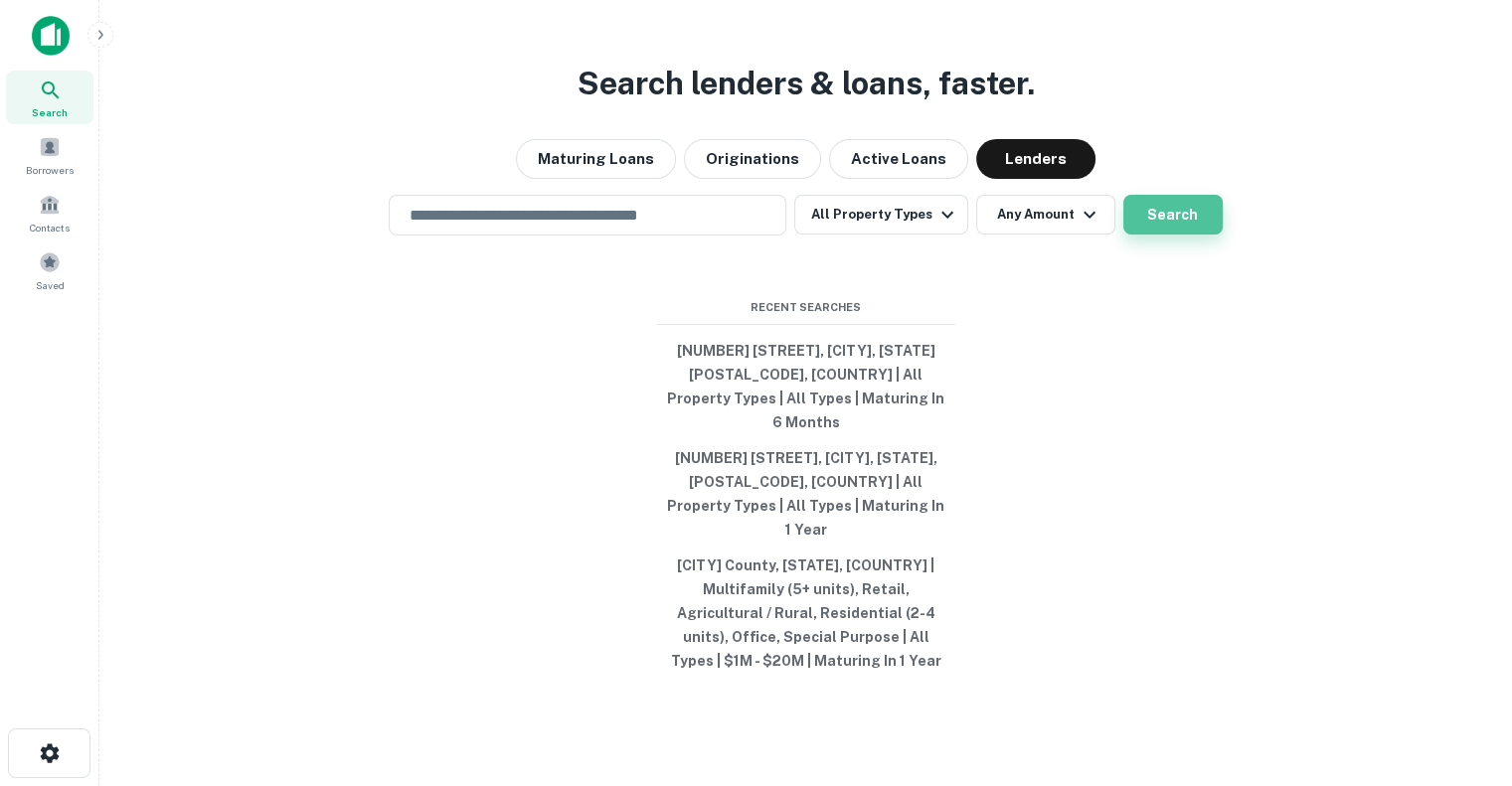 click on "Search" at bounding box center [1173, 215] 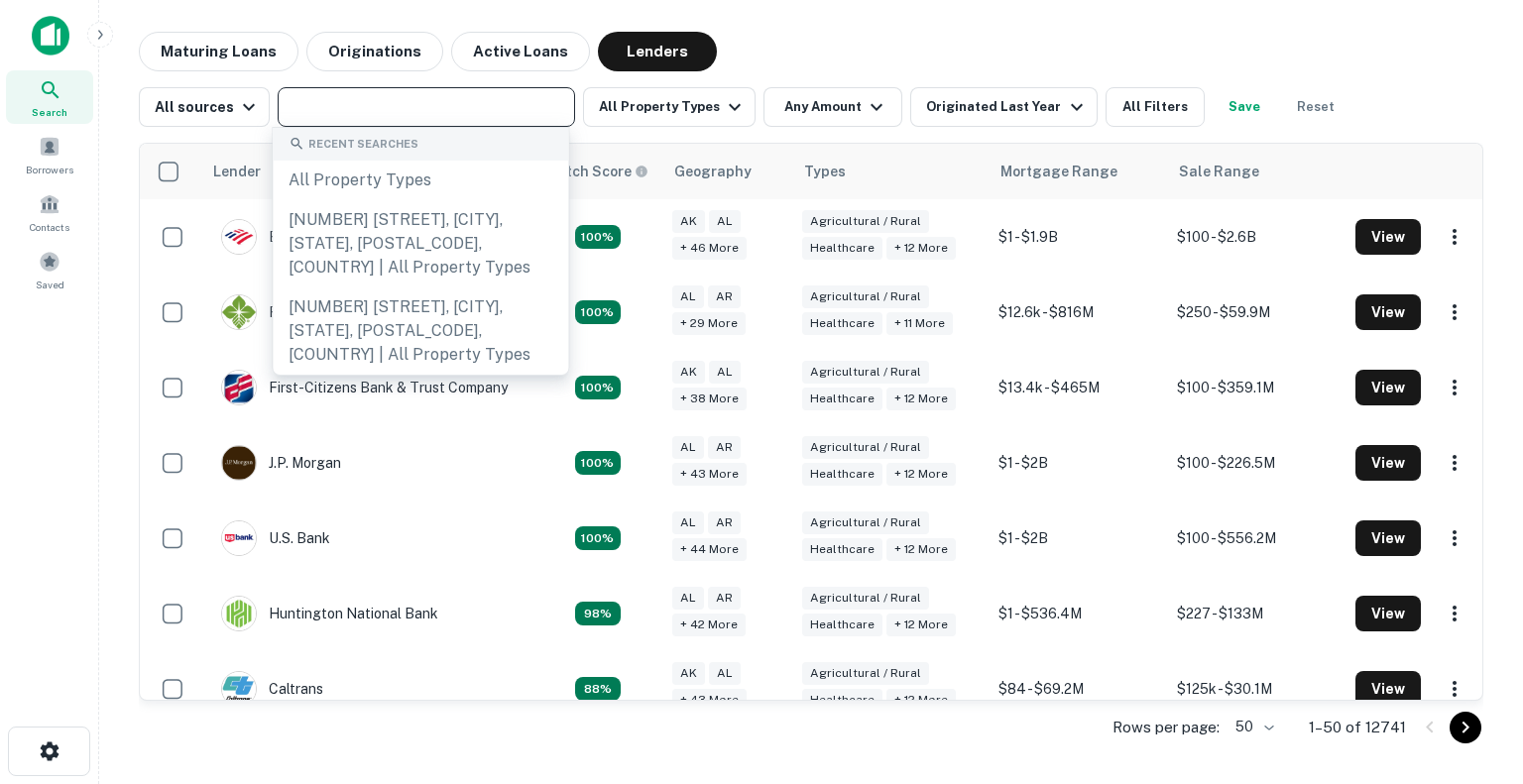 click at bounding box center [424, 107] 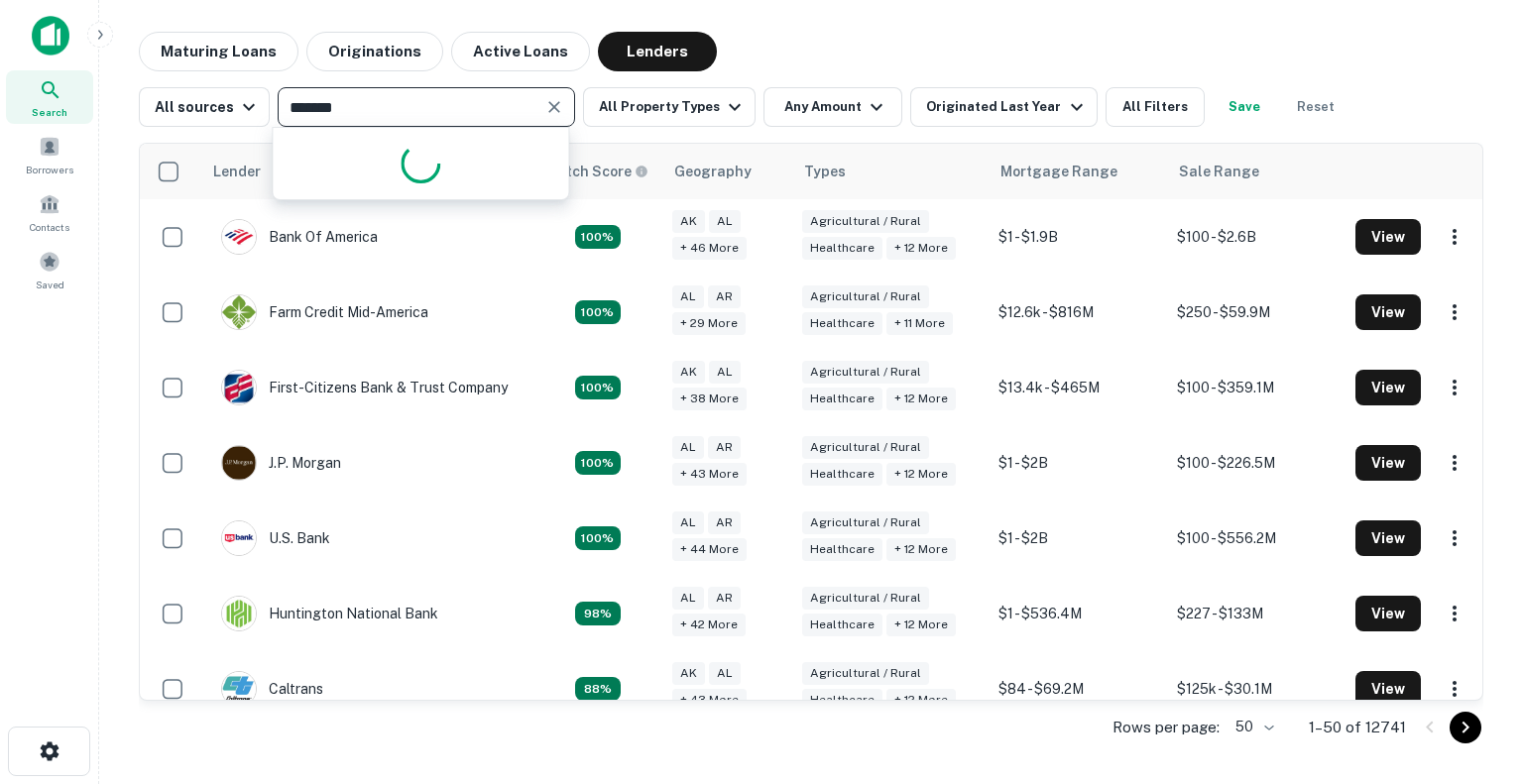 type on "********" 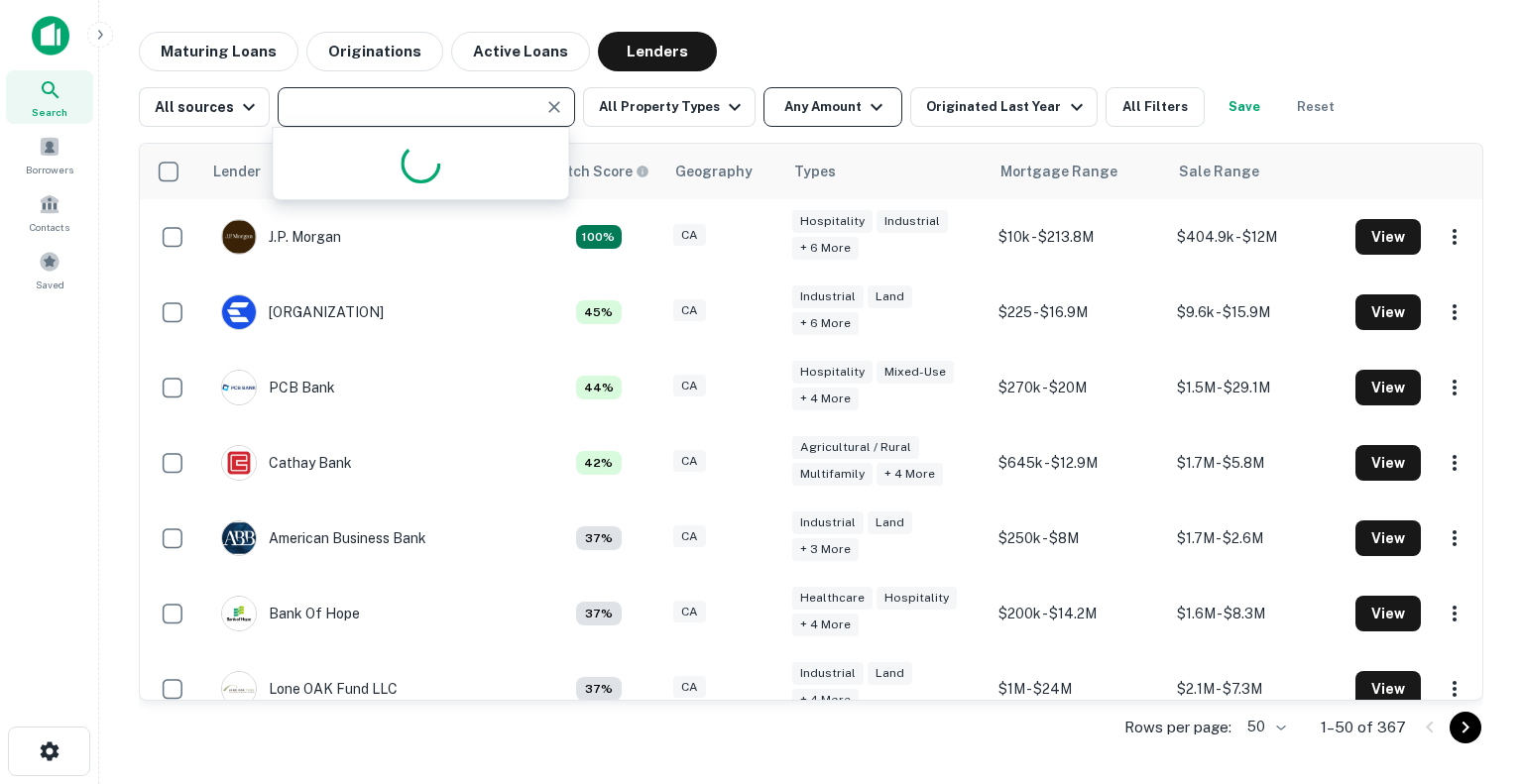type on "**********" 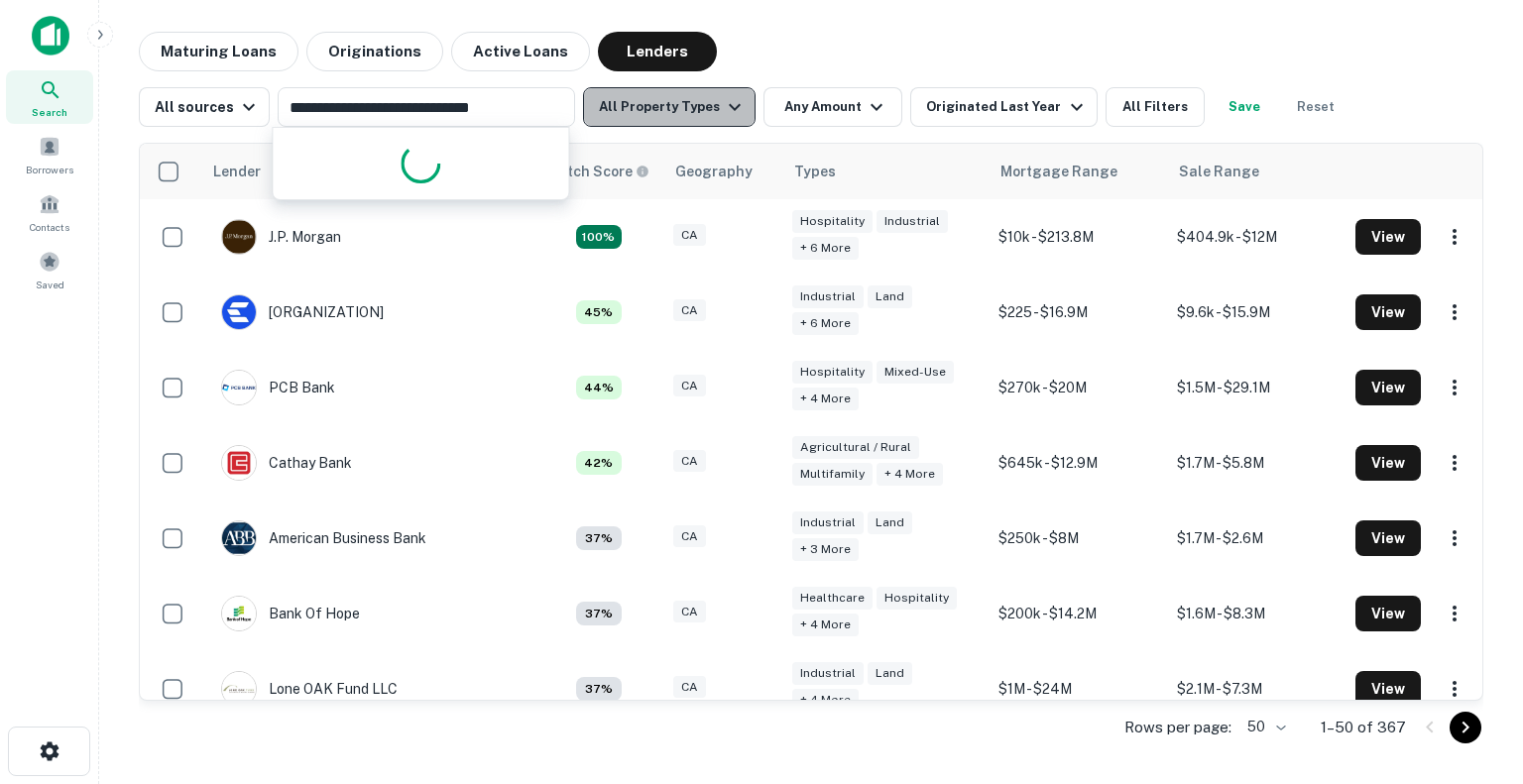 click 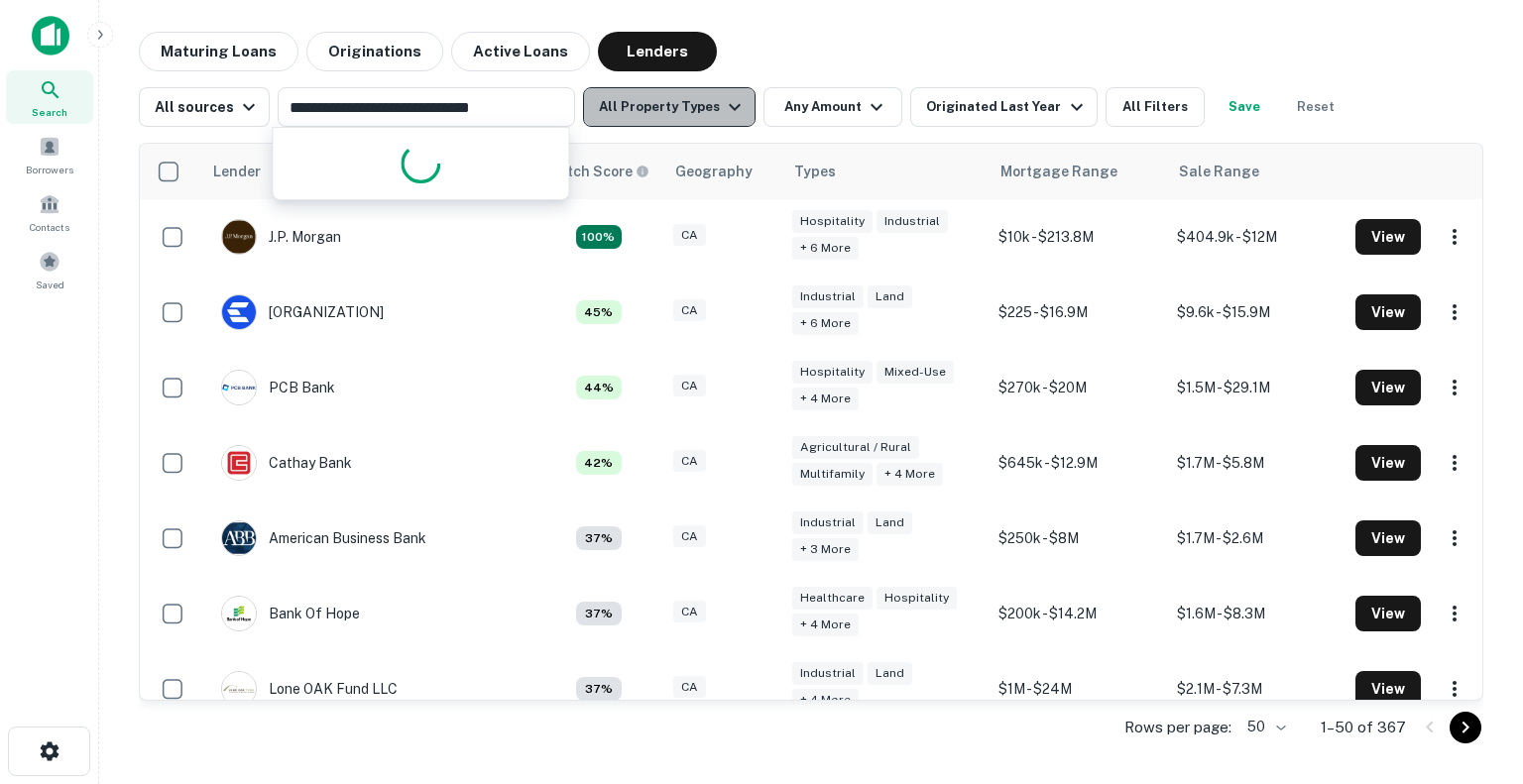 type 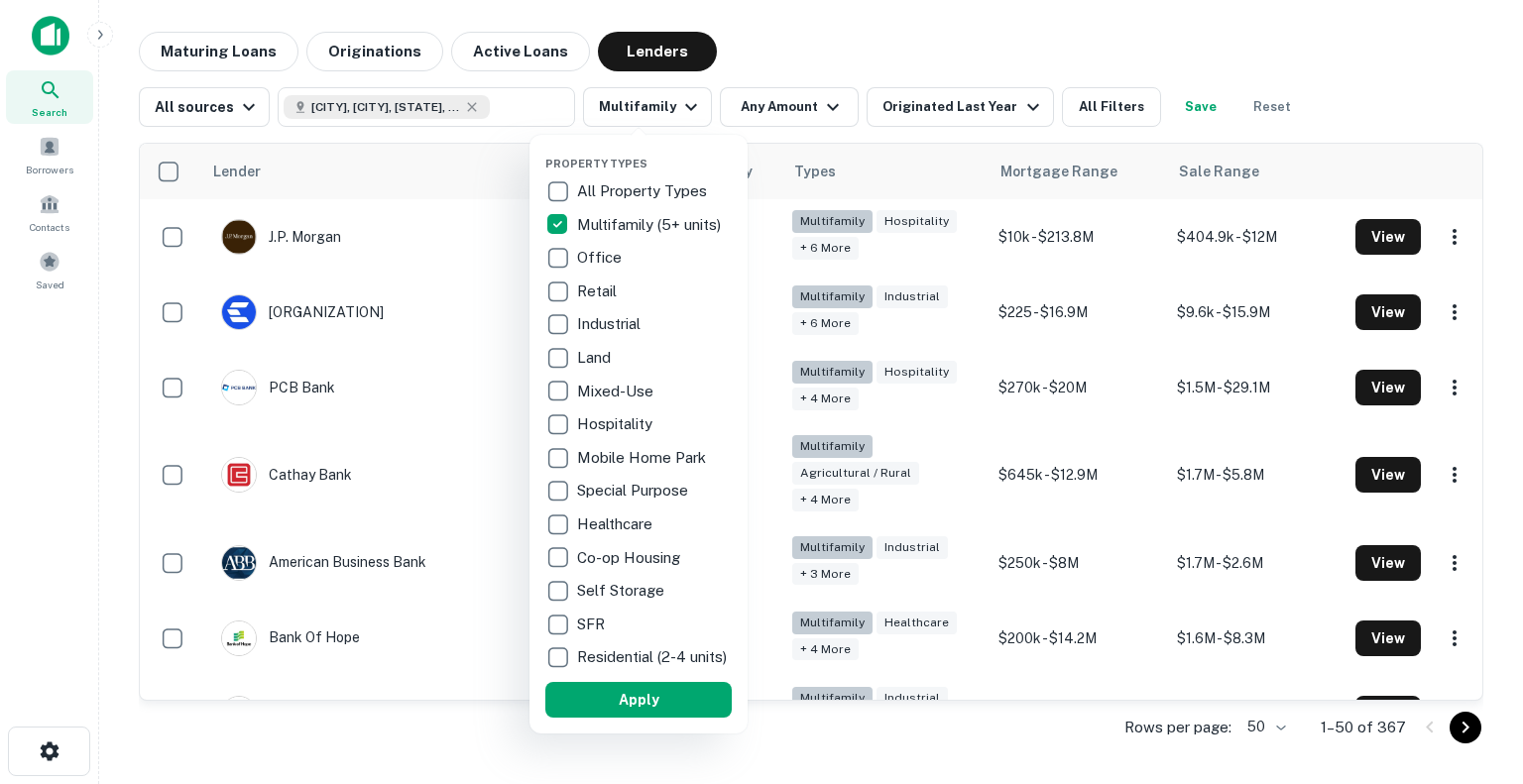click at bounding box center (762, 392) 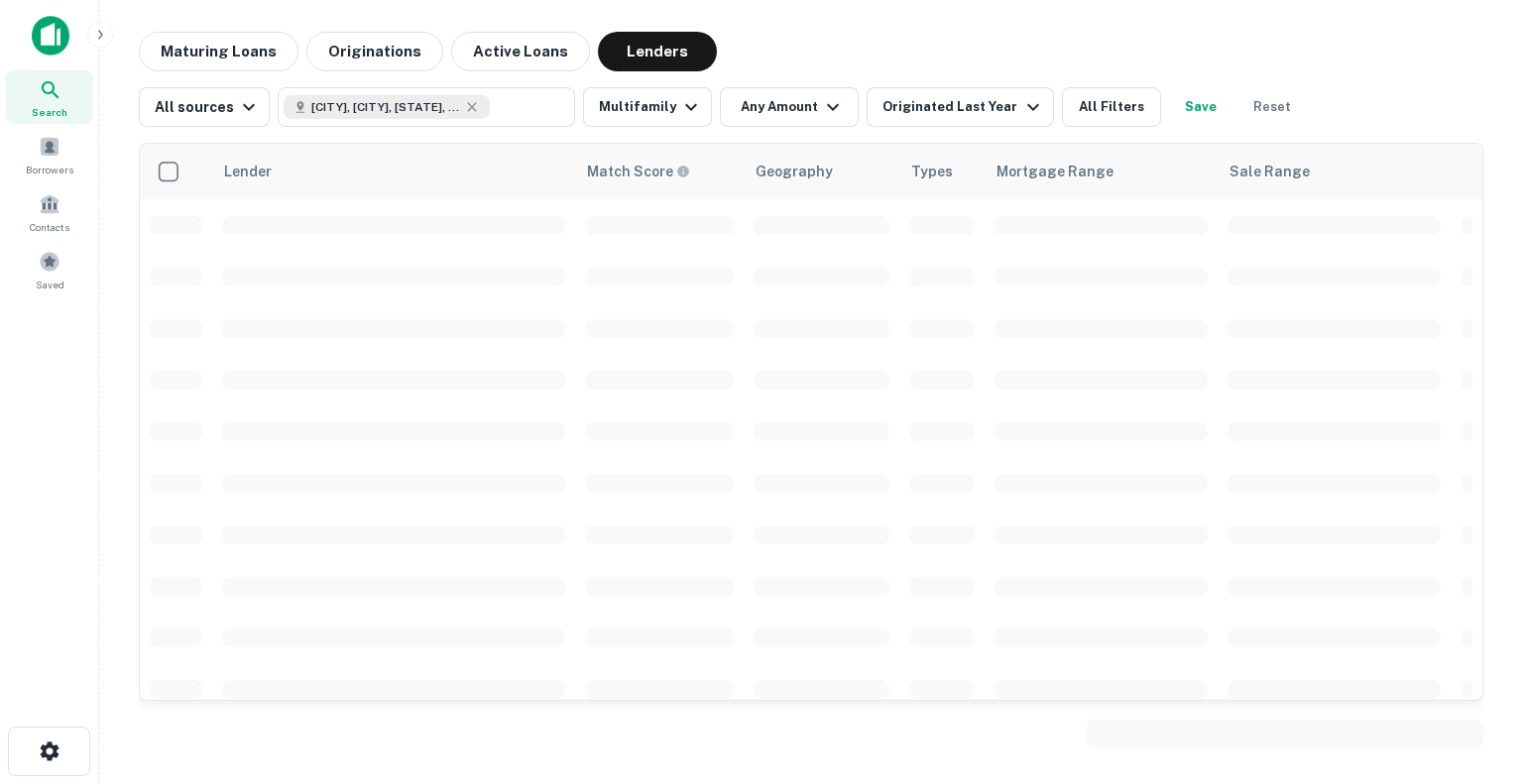 click on "Property Types All Property Types Multifamily (5+ units) Office Retail Industrial Land Mixed-Use Hospitality Mobile Home Park Special Purpose Healthcare Co-op Housing Self Storage SFR Residential (2-4 units) Apply" at bounding box center (762, 392) 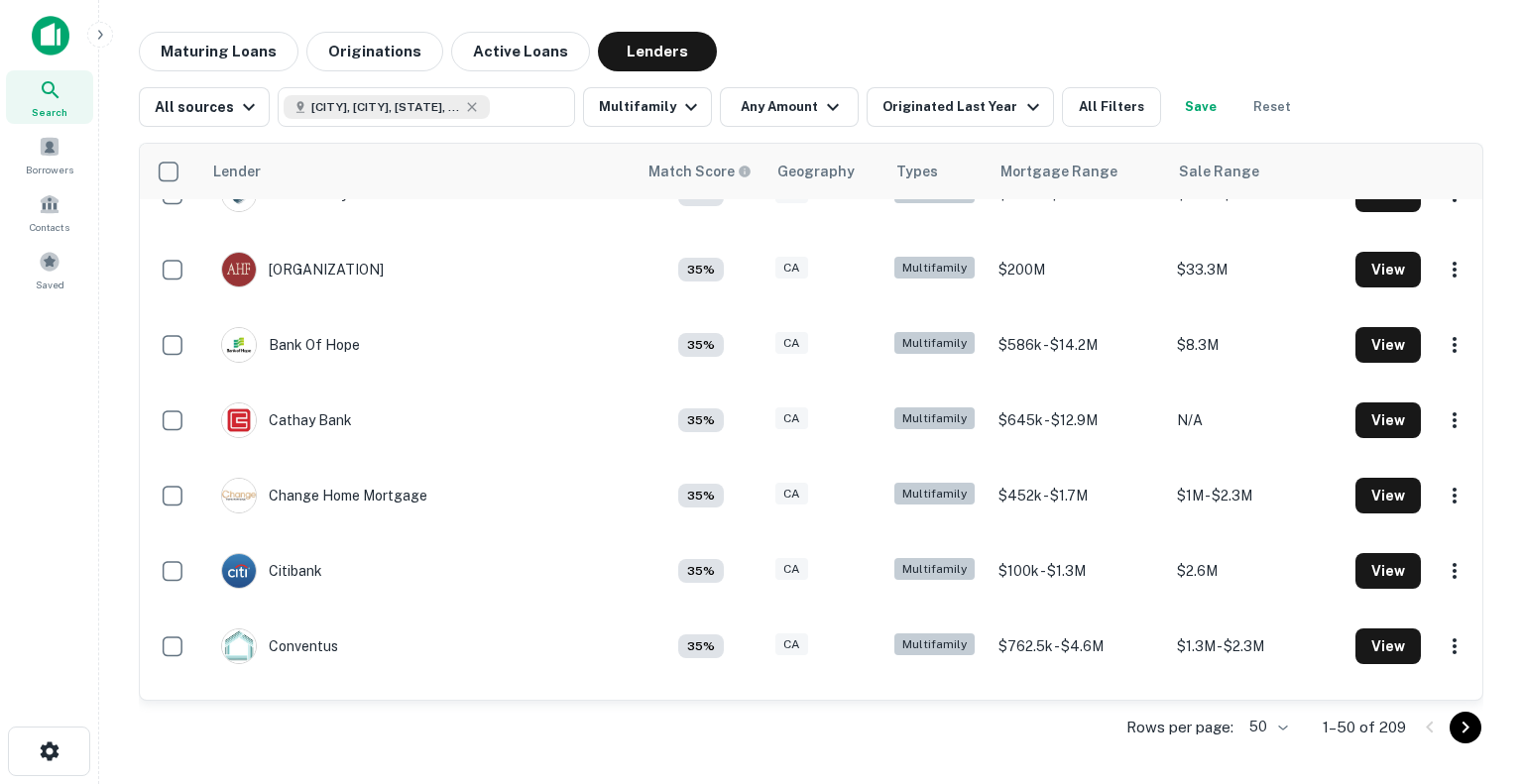scroll, scrollTop: 0, scrollLeft: 0, axis: both 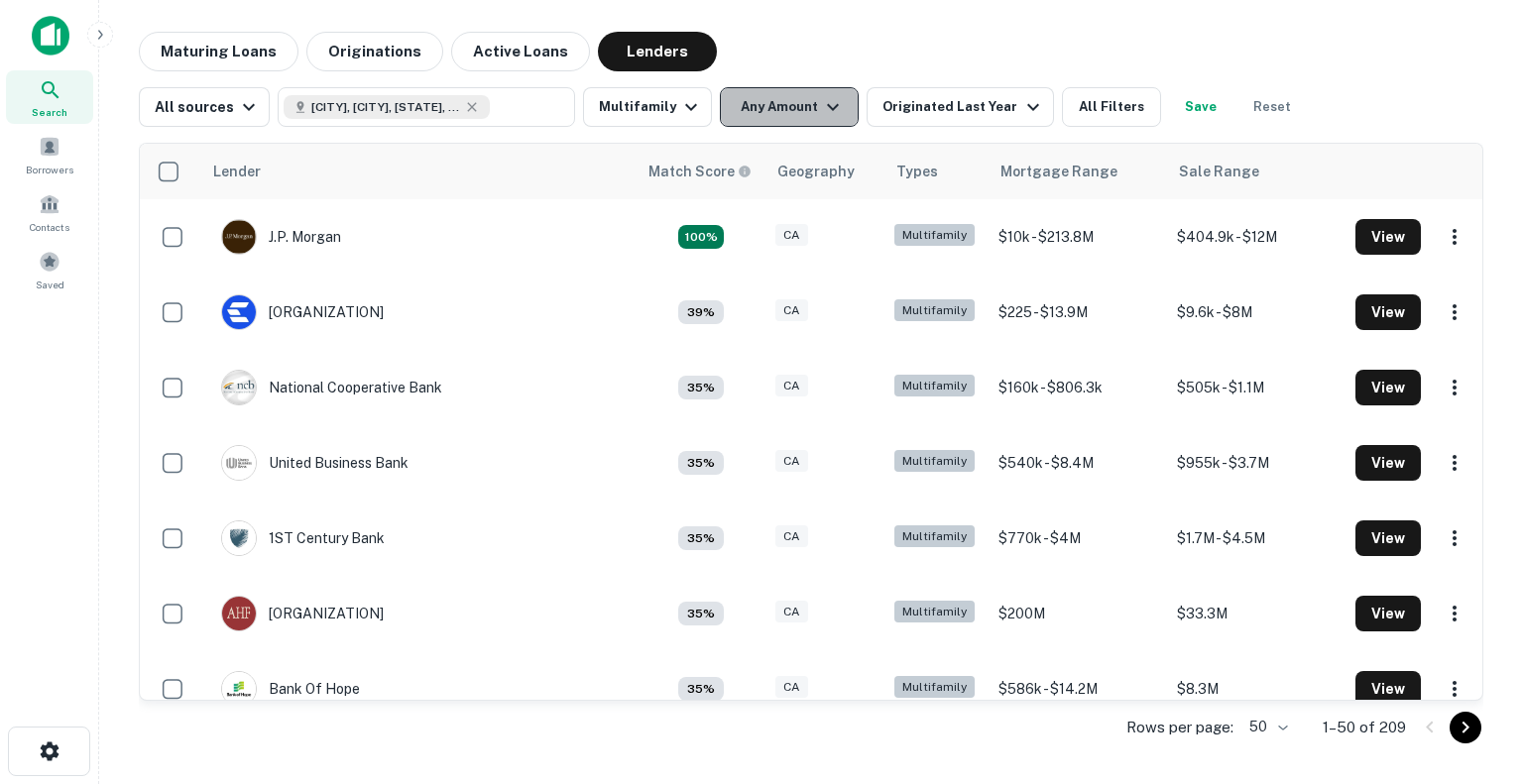 click on "Any Amount" at bounding box center [789, 107] 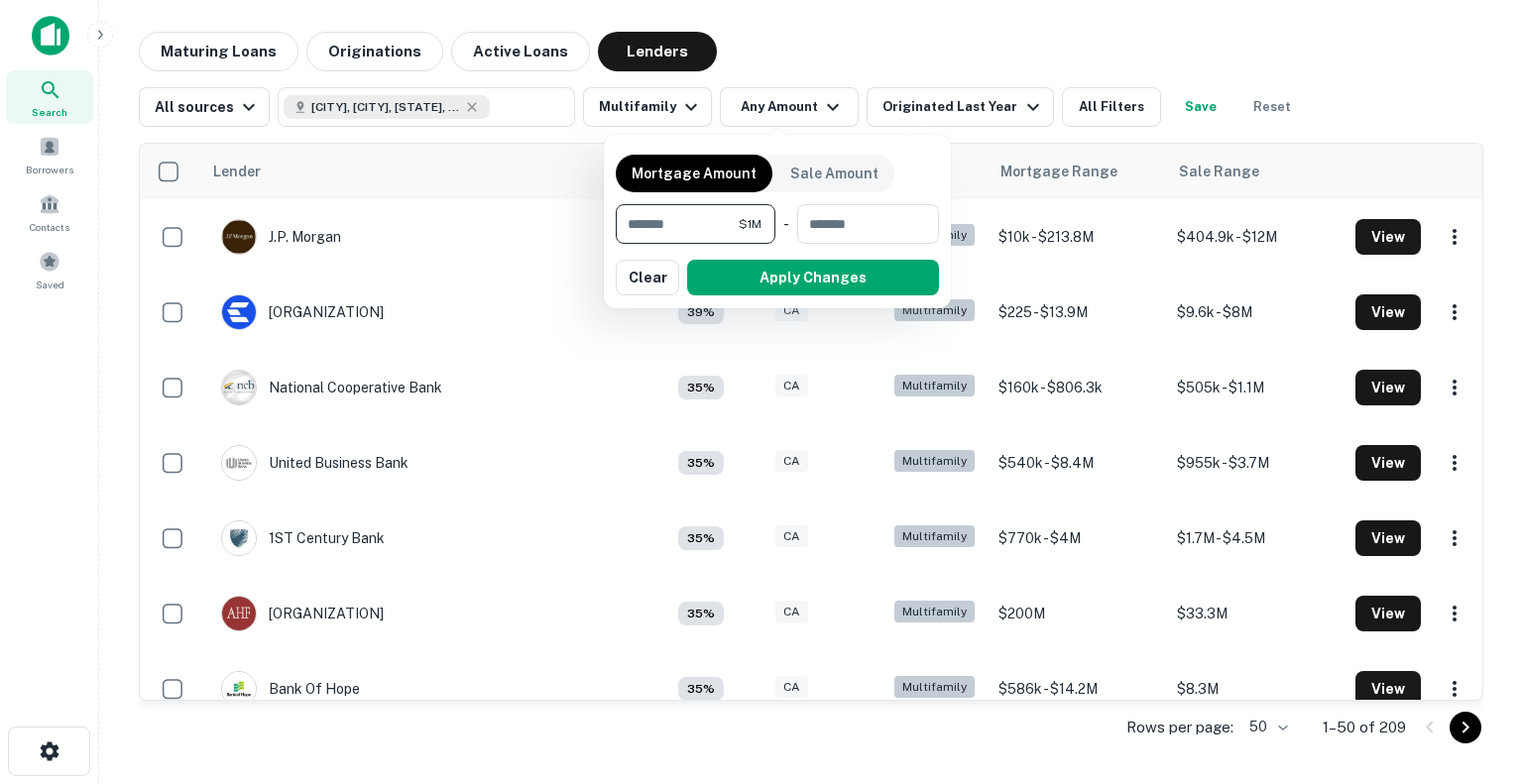 type on "*******" 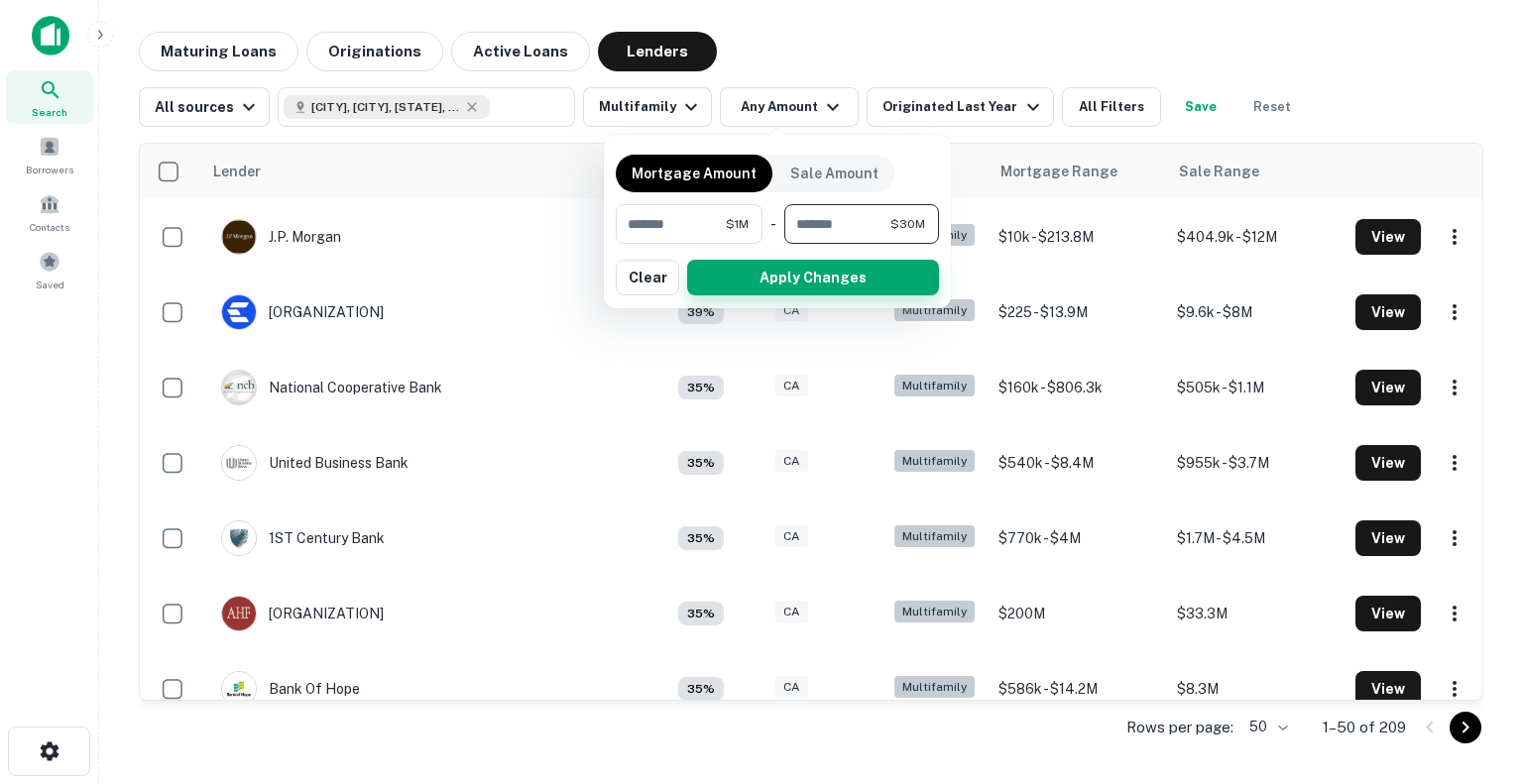type on "********" 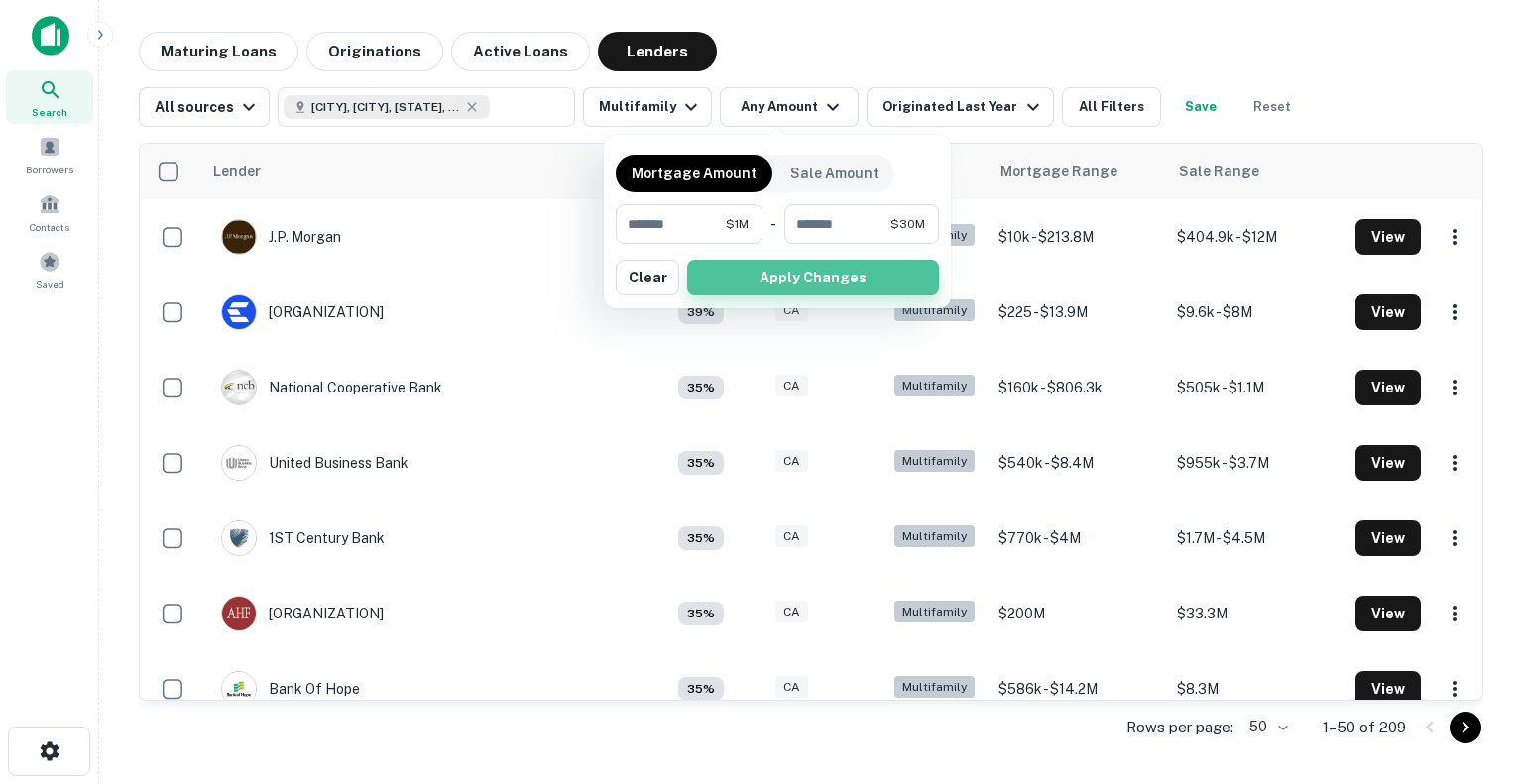 click on "Apply Changes" at bounding box center (813, 278) 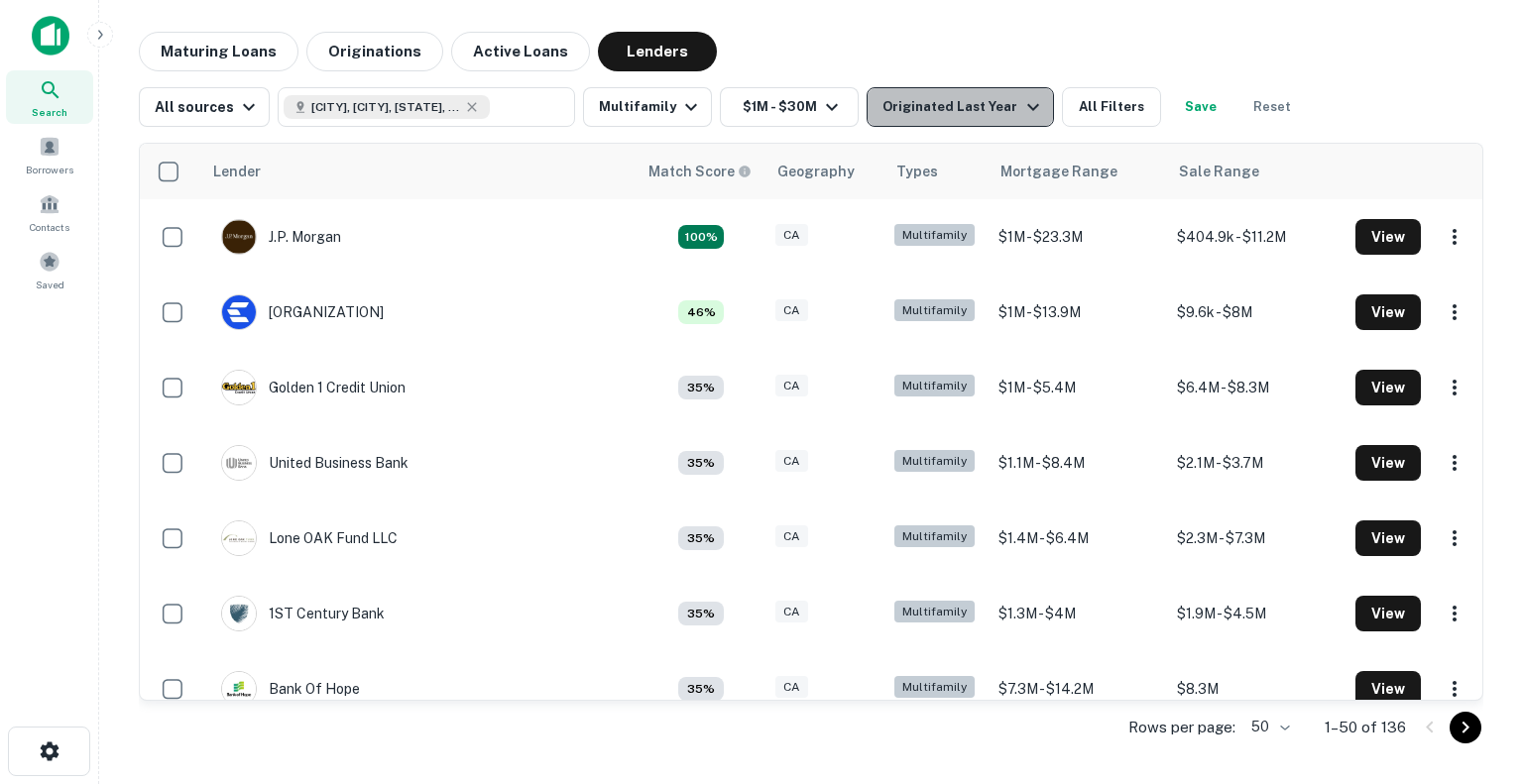 click on "Originated Last Year" at bounding box center [963, 107] 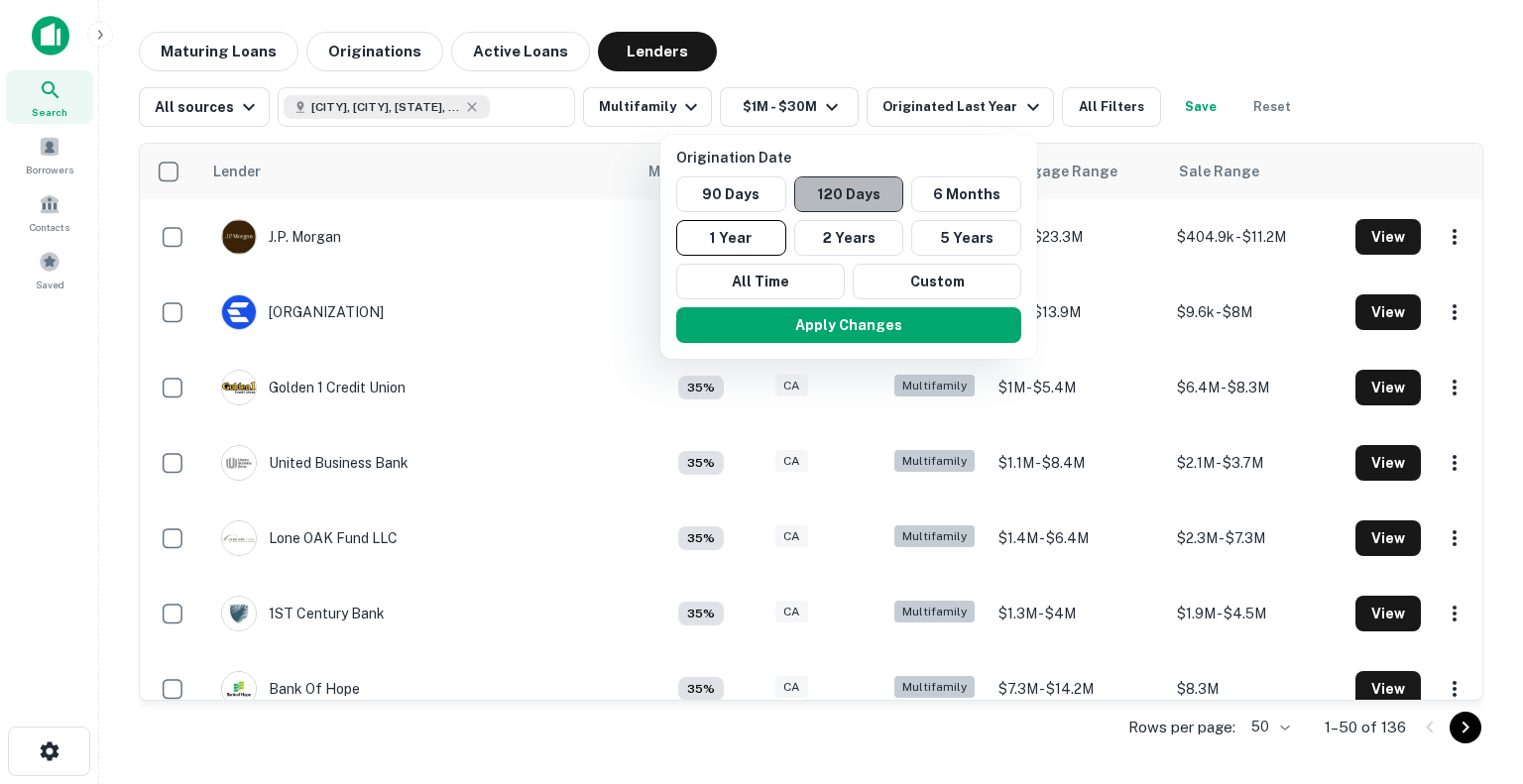 click on "120 Days" at bounding box center (849, 194) 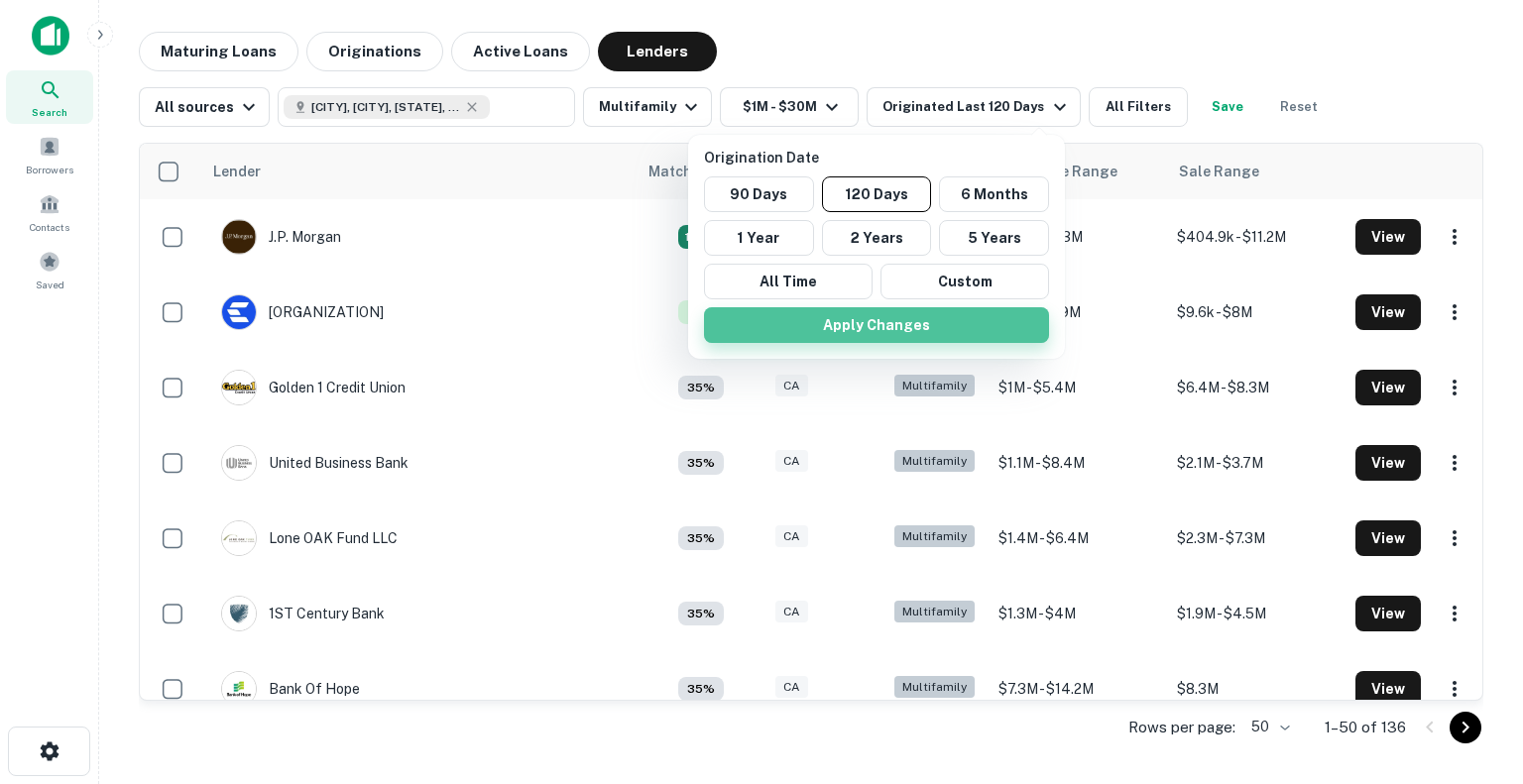 click on "Apply Changes" at bounding box center (877, 325) 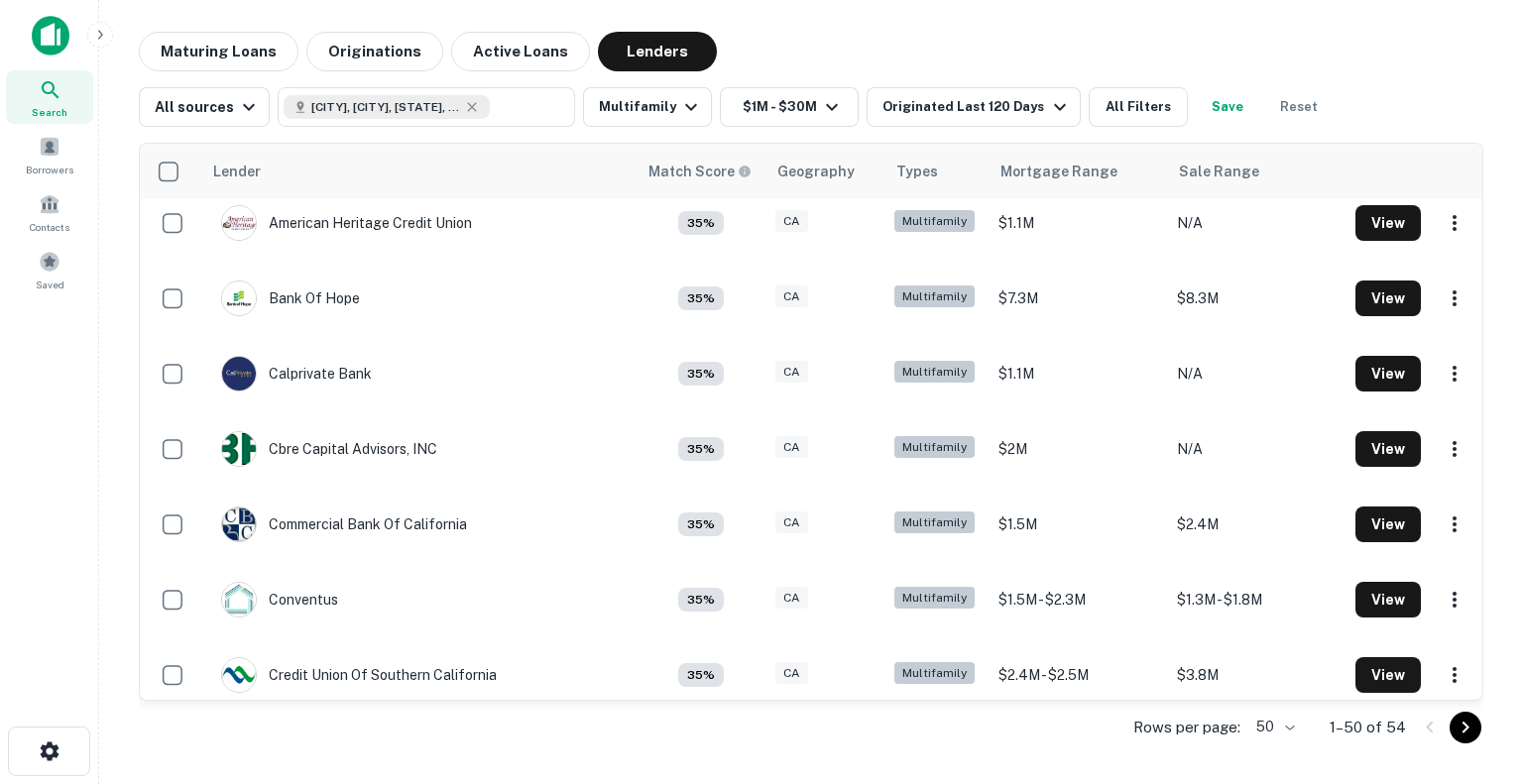scroll, scrollTop: 549, scrollLeft: 0, axis: vertical 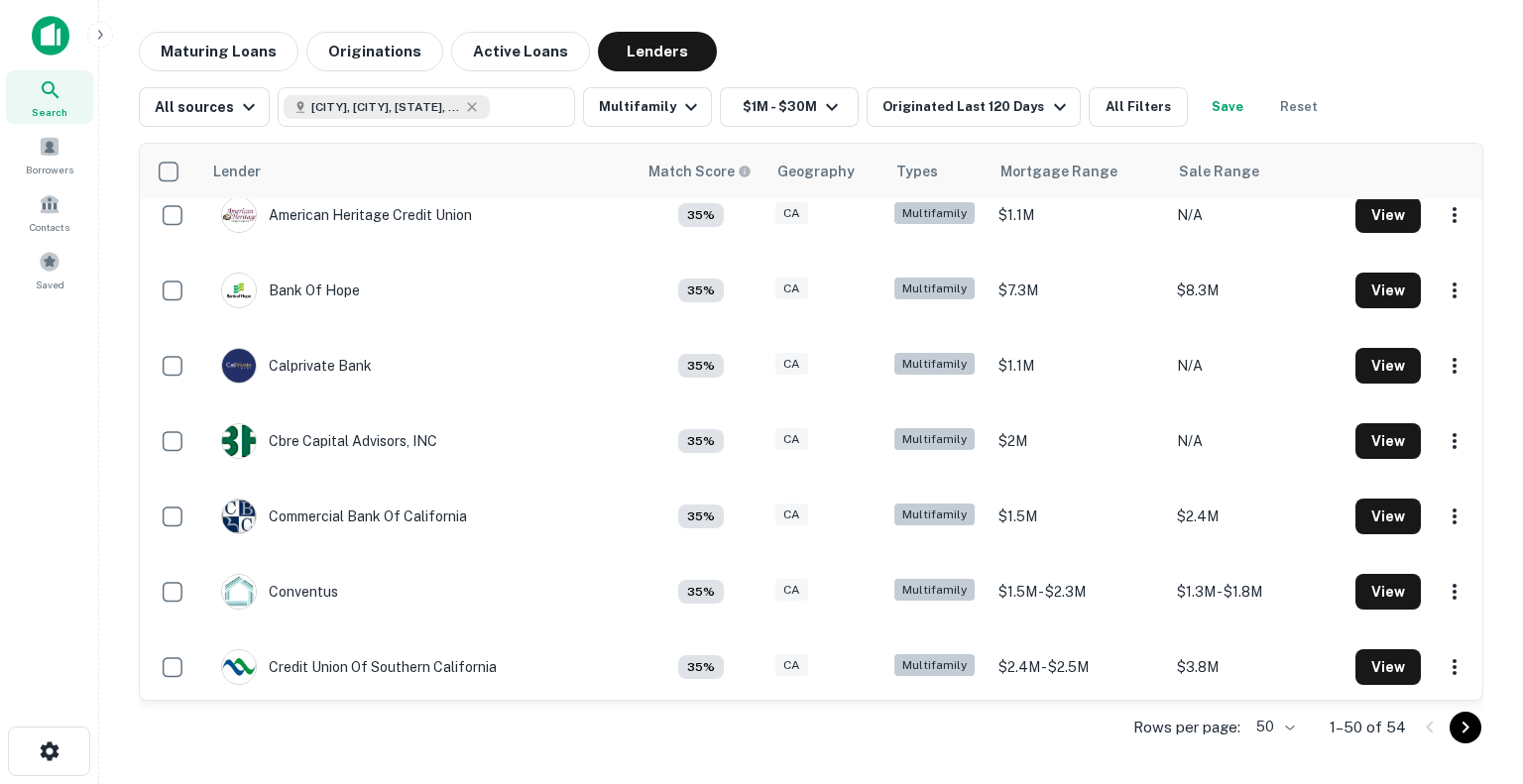 type 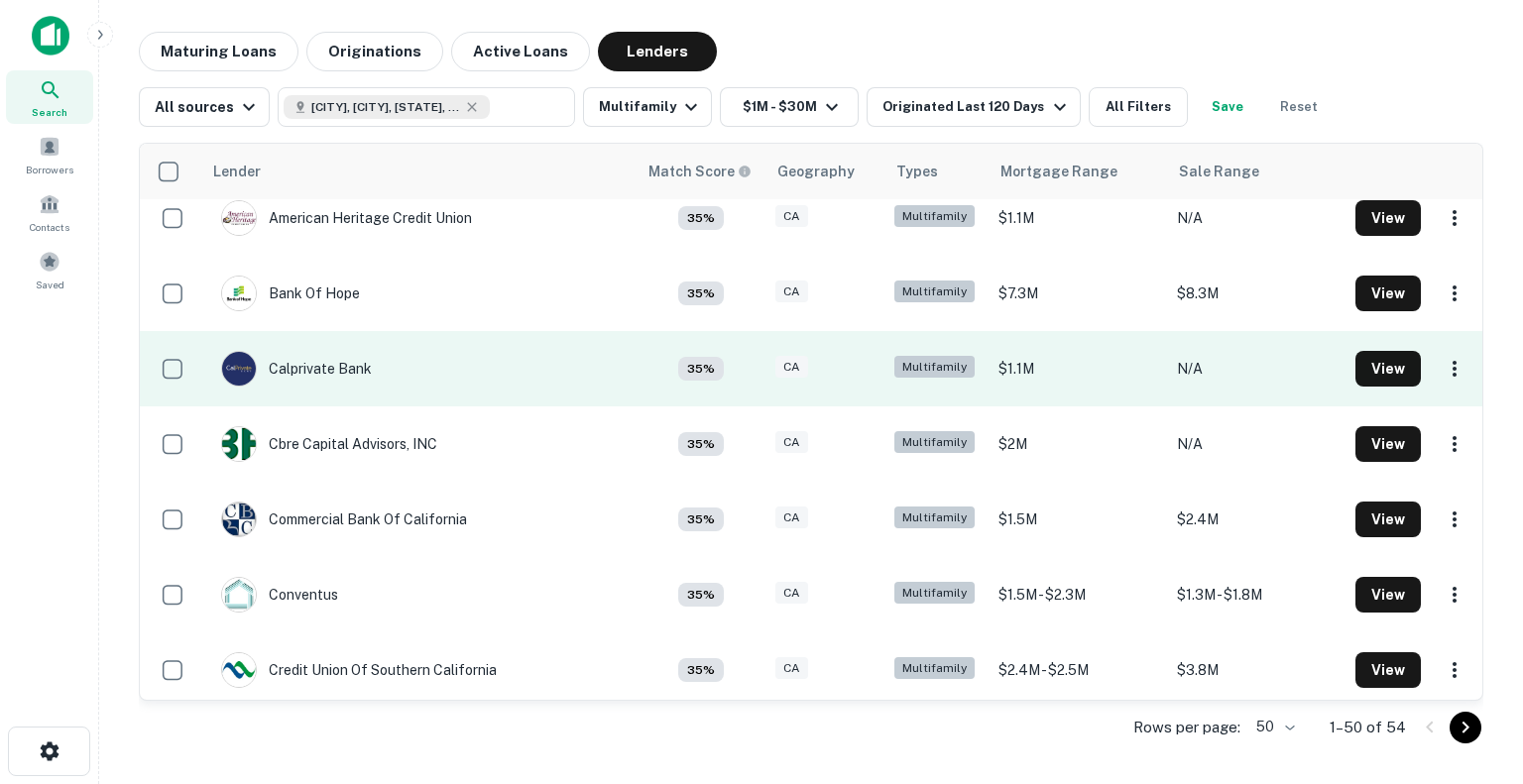 scroll, scrollTop: 0, scrollLeft: 0, axis: both 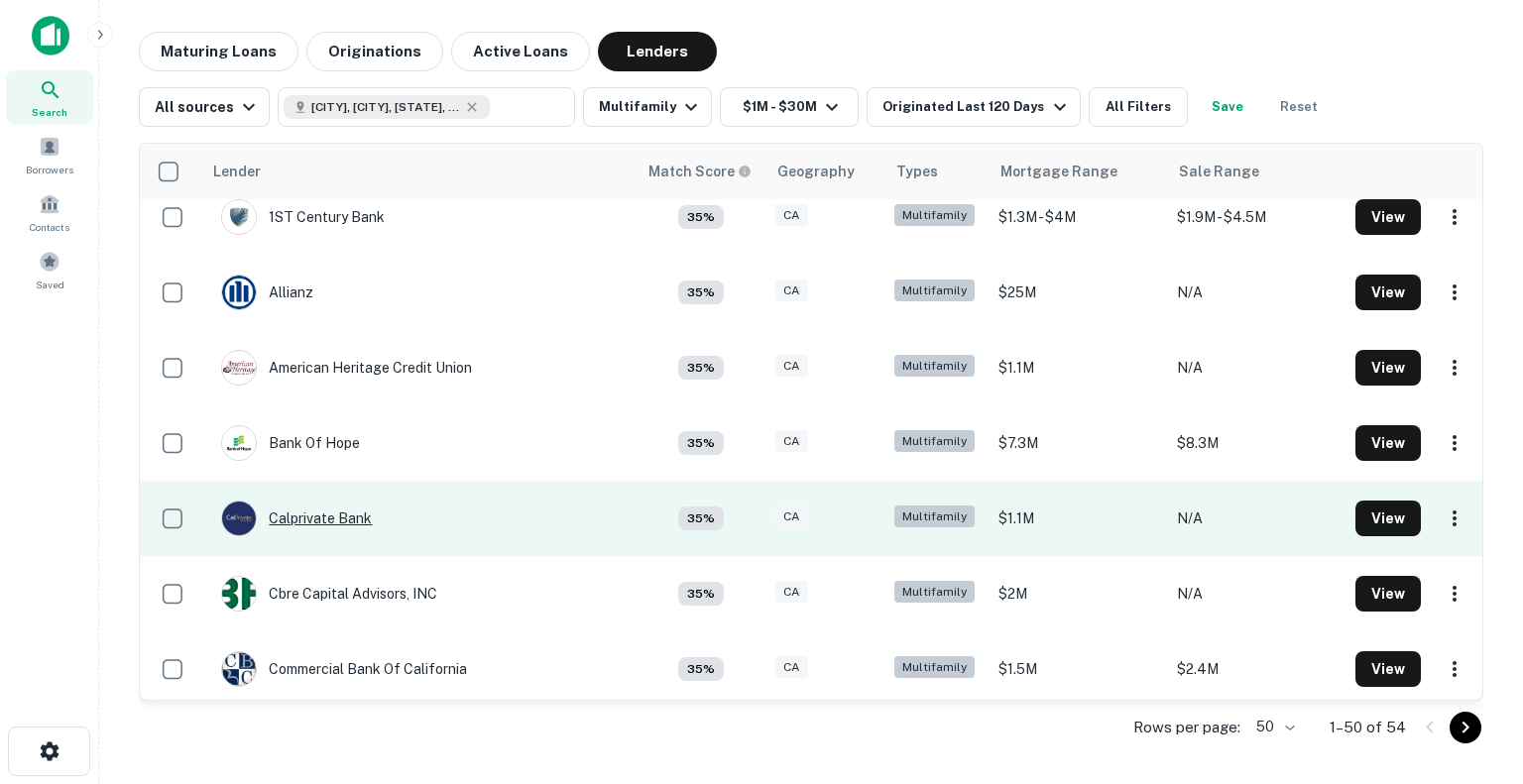 click on "Calprivate Bank" at bounding box center (296, 518) 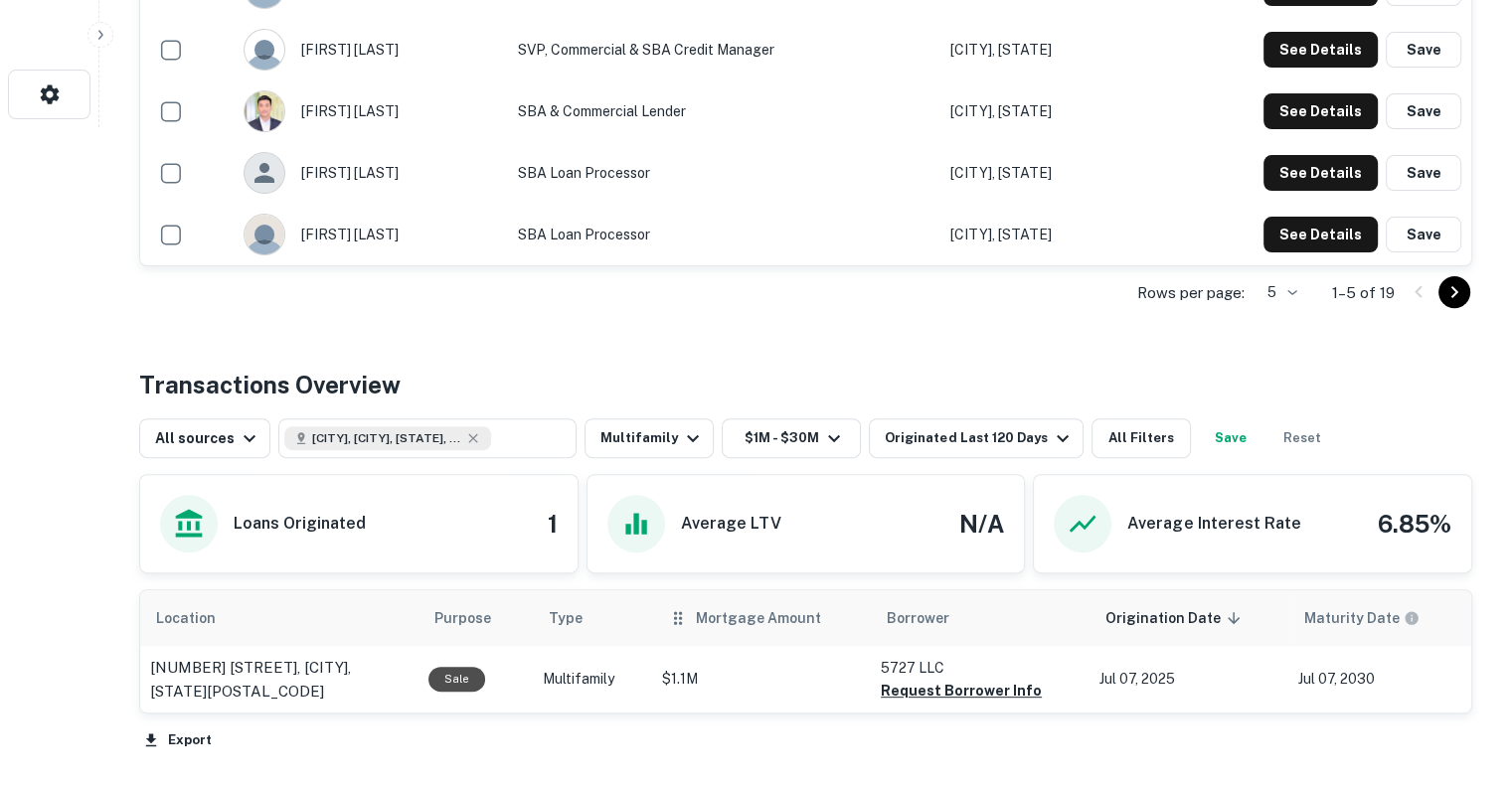 scroll, scrollTop: 663, scrollLeft: 0, axis: vertical 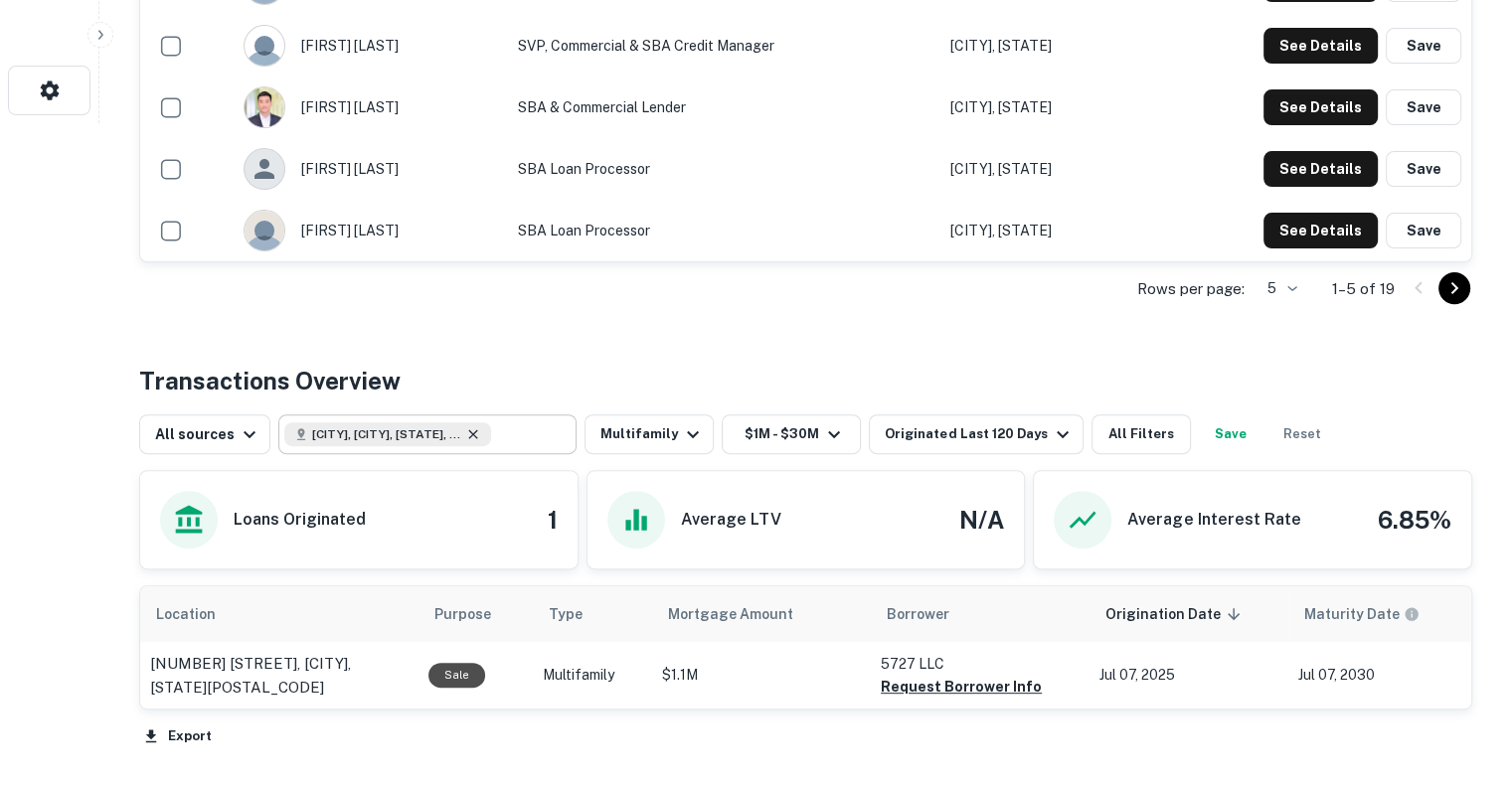 click 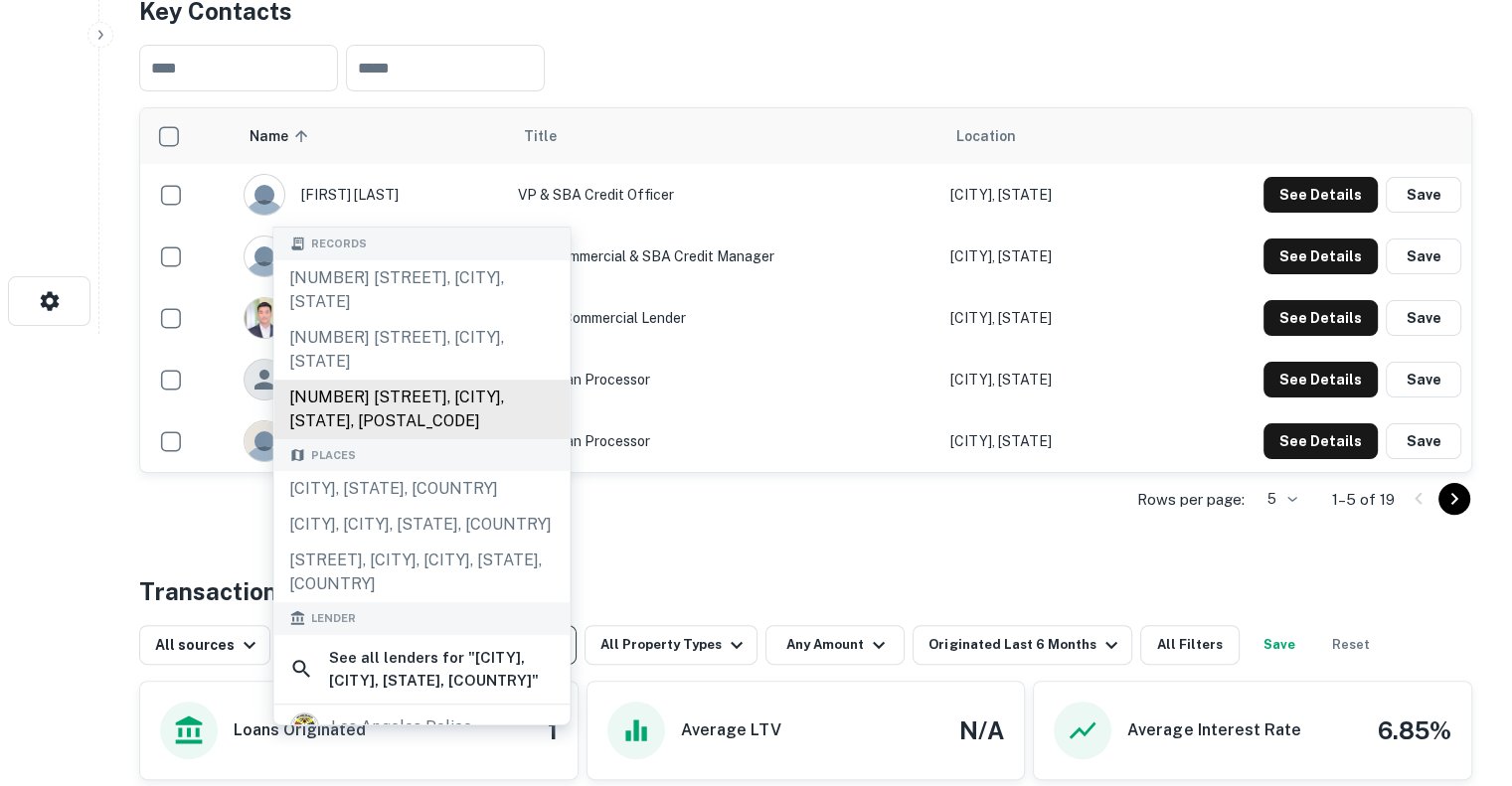 scroll, scrollTop: 552, scrollLeft: 0, axis: vertical 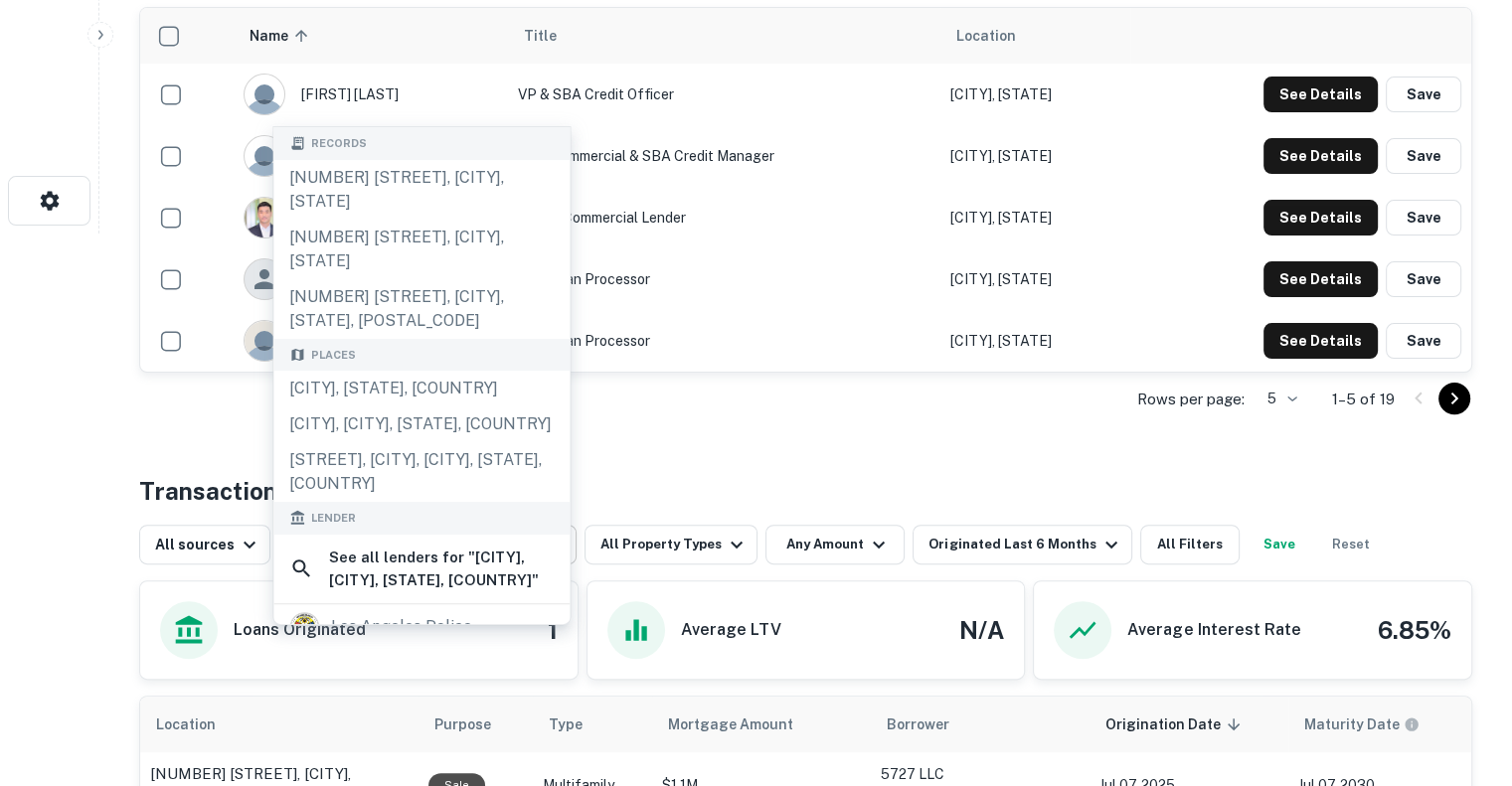 click on "**********" at bounding box center [805, 265] 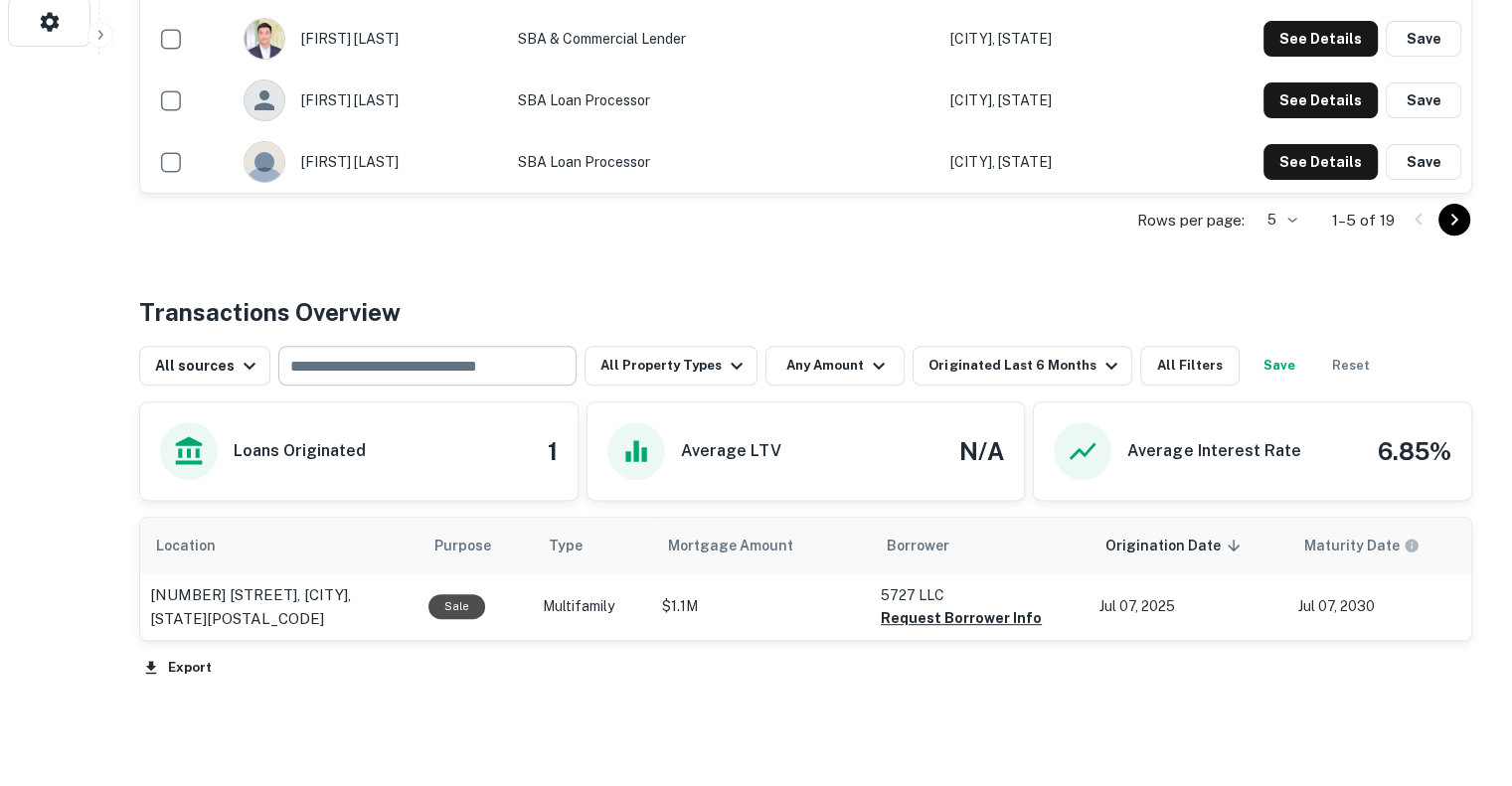 scroll, scrollTop: 739, scrollLeft: 0, axis: vertical 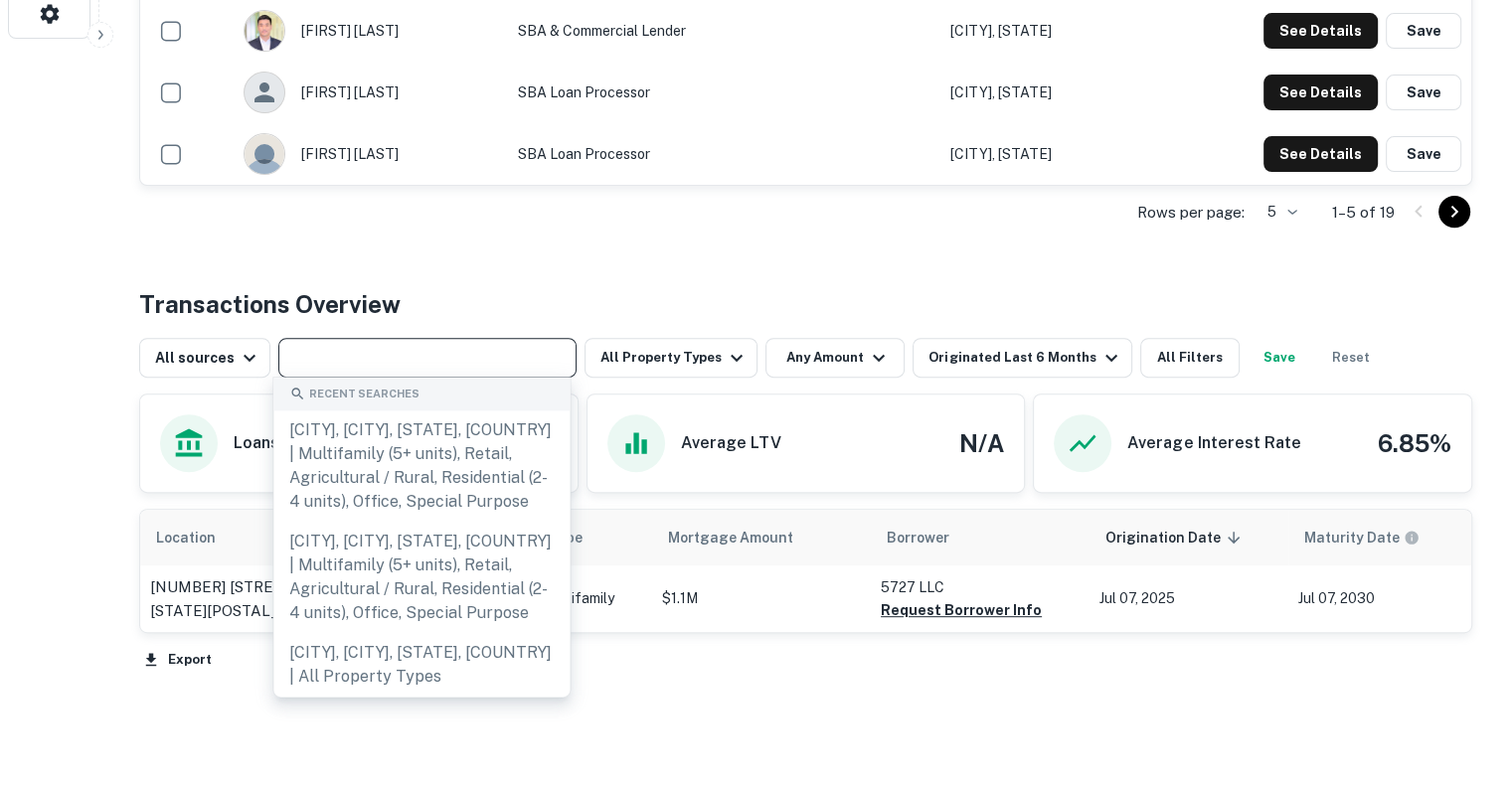 click at bounding box center (425, 358) 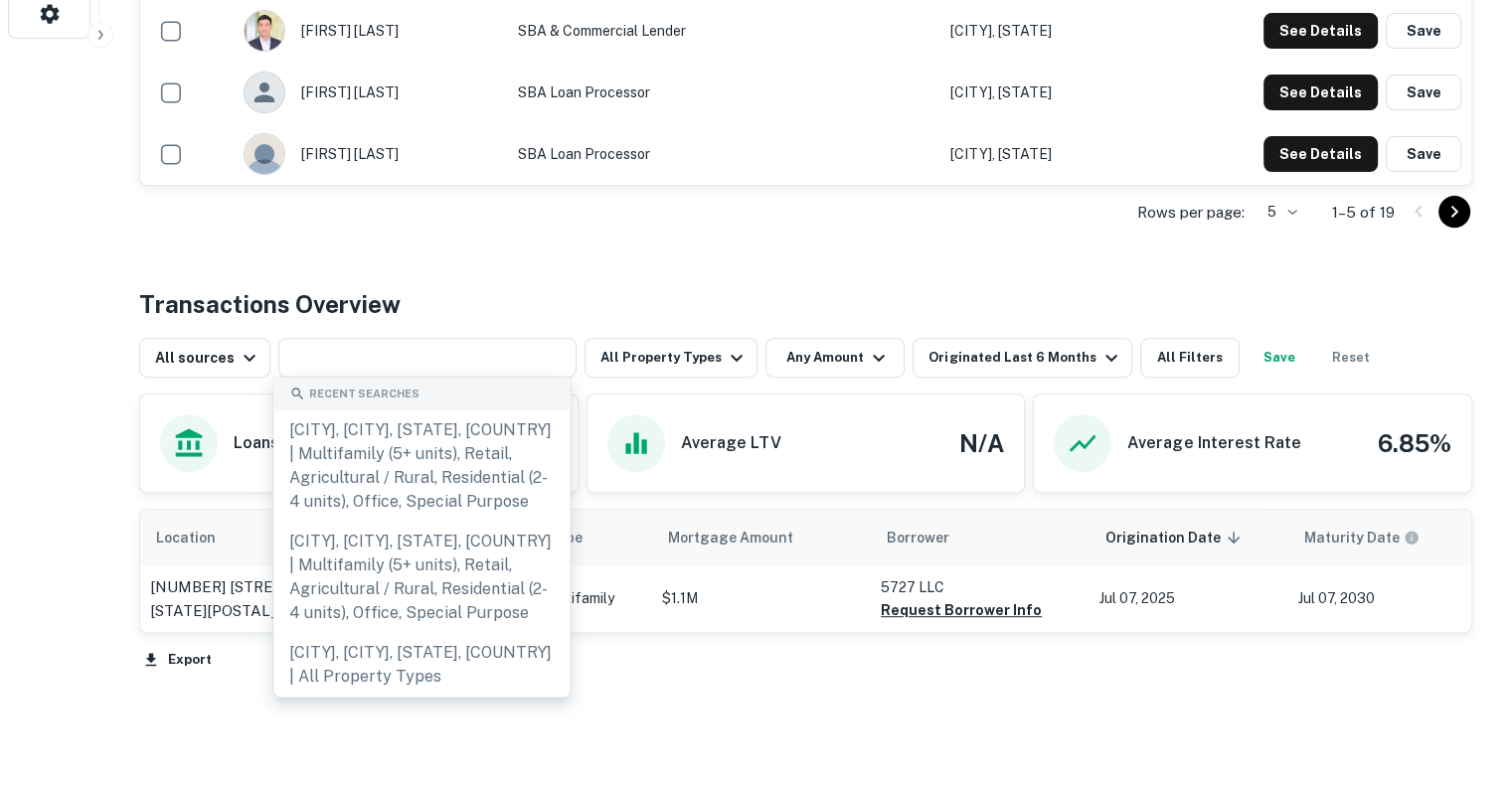 click on "Transactions Overview" at bounding box center (805, 304) 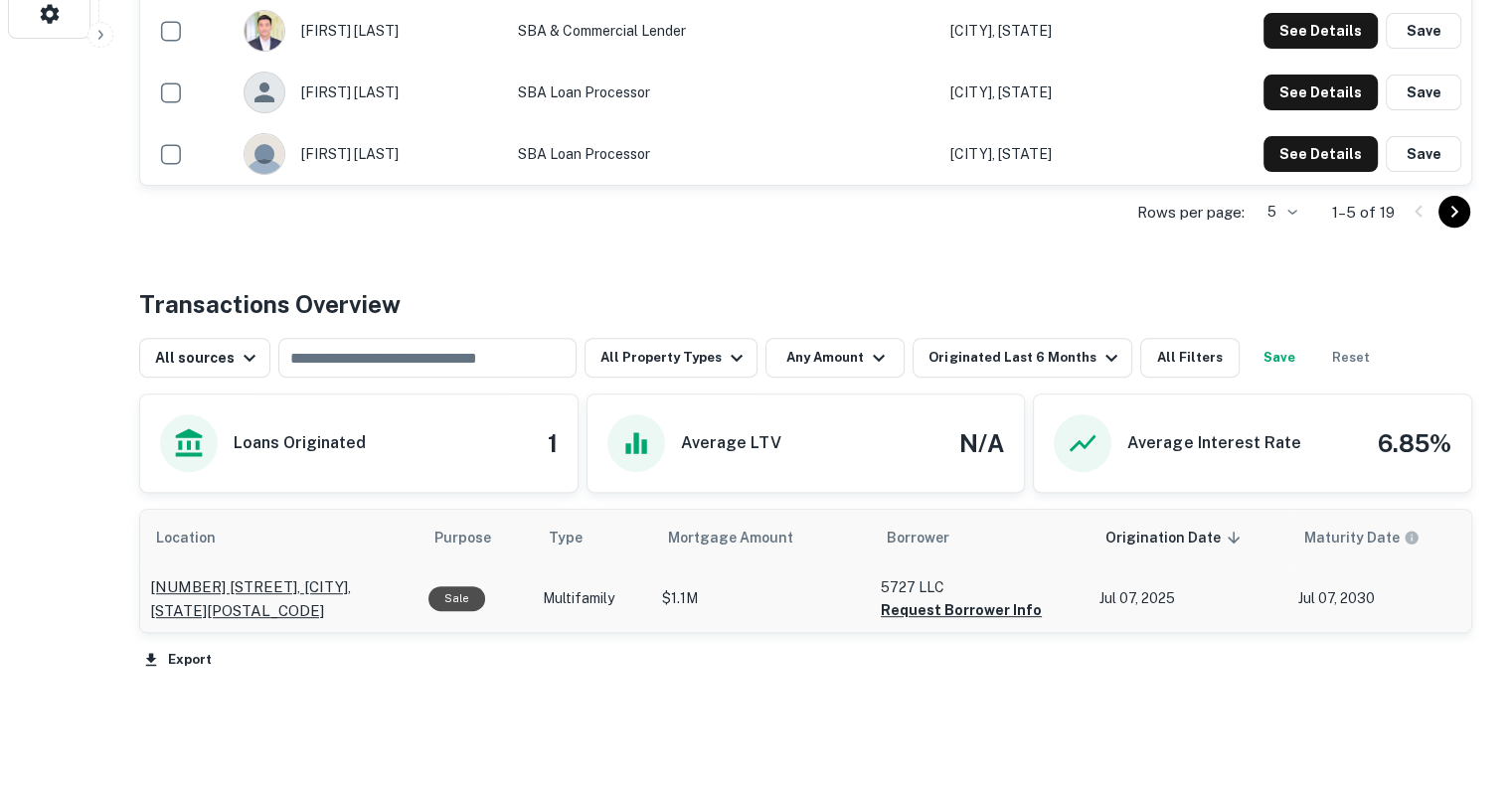 click on "[NUMBER] [STREET], [CITY], [STATE][POSTAL_CODE]" at bounding box center [279, 598] 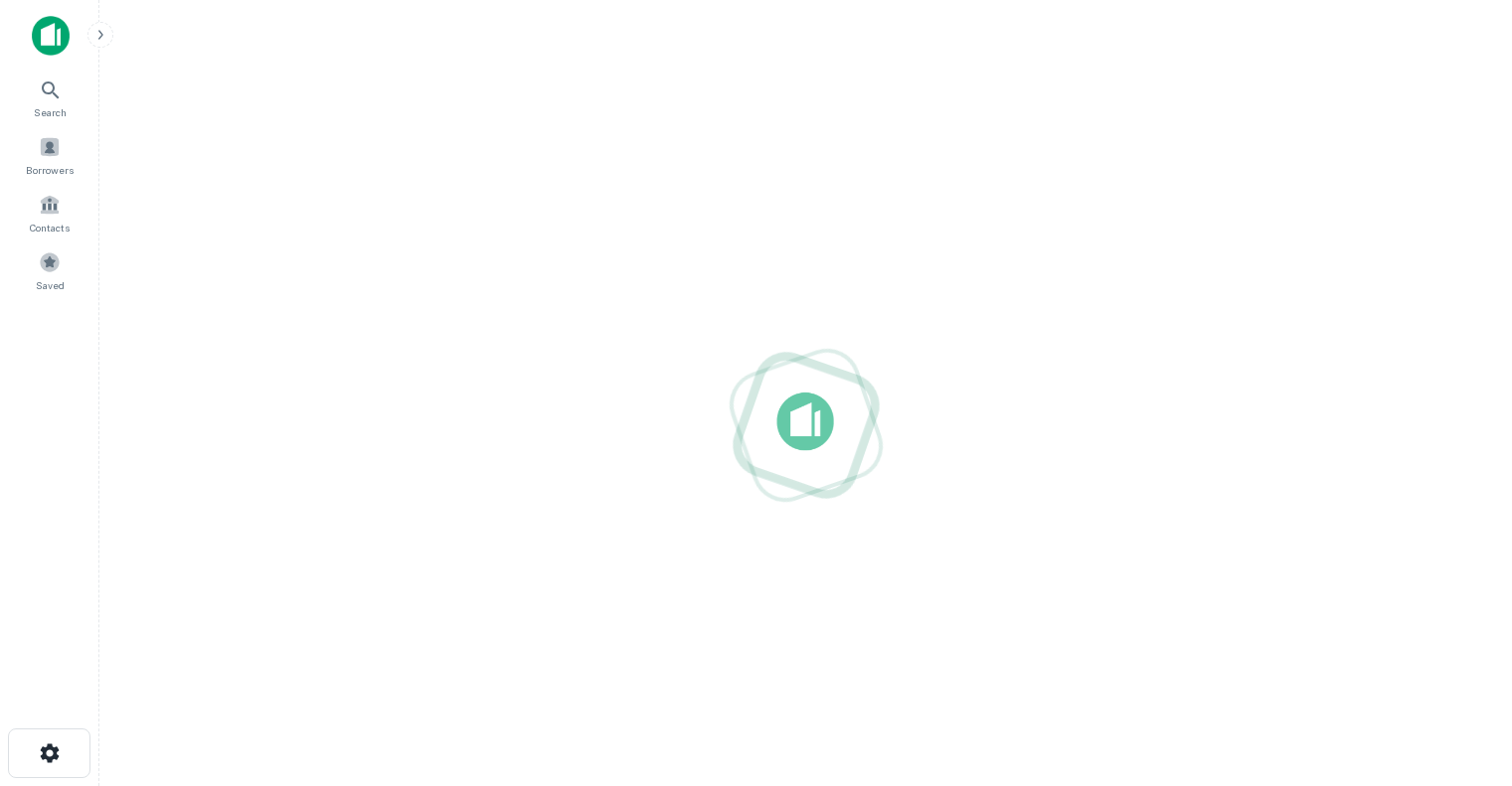 scroll, scrollTop: 0, scrollLeft: 0, axis: both 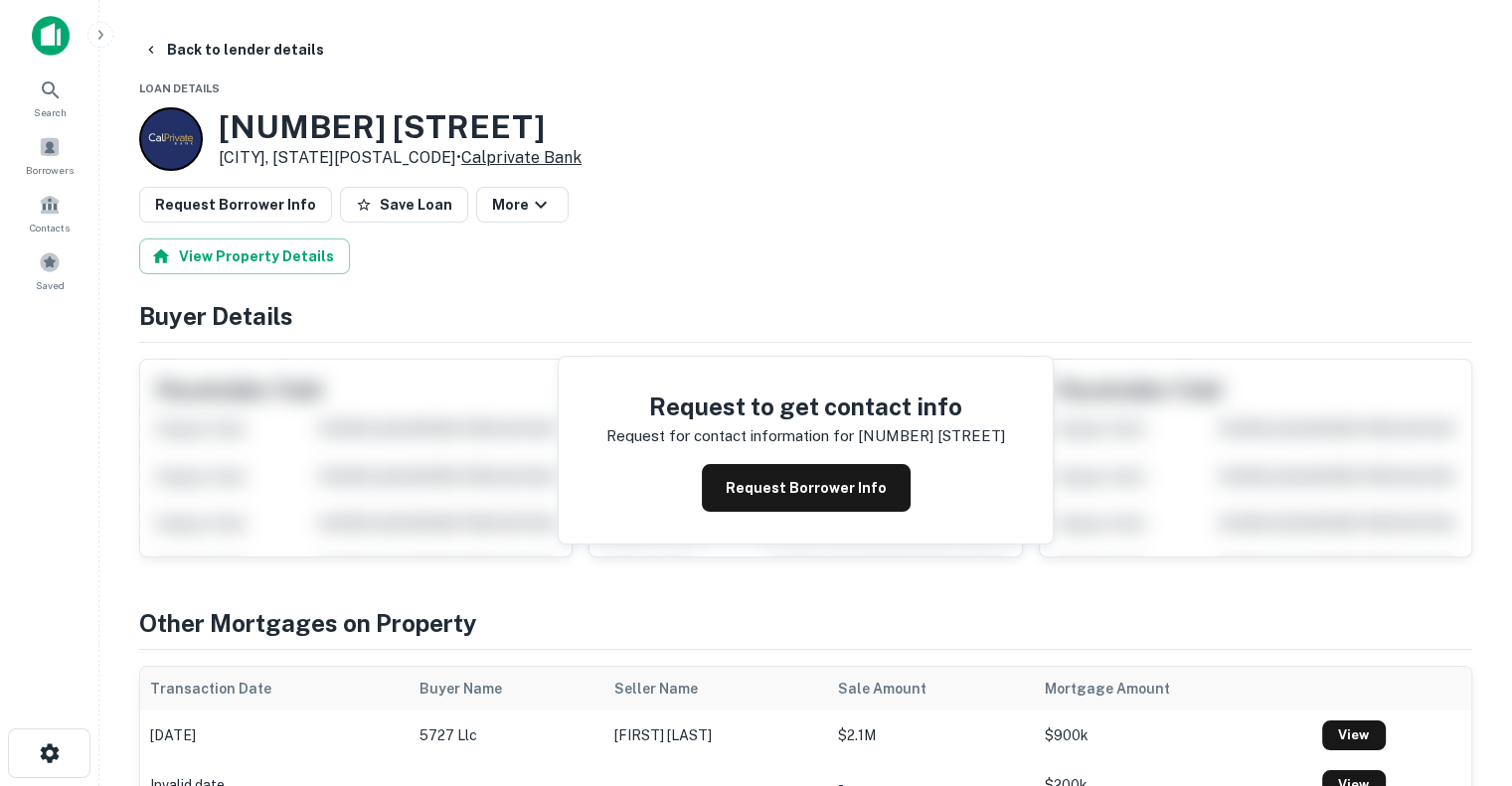 click on "Calprivate Bank" at bounding box center (521, 157) 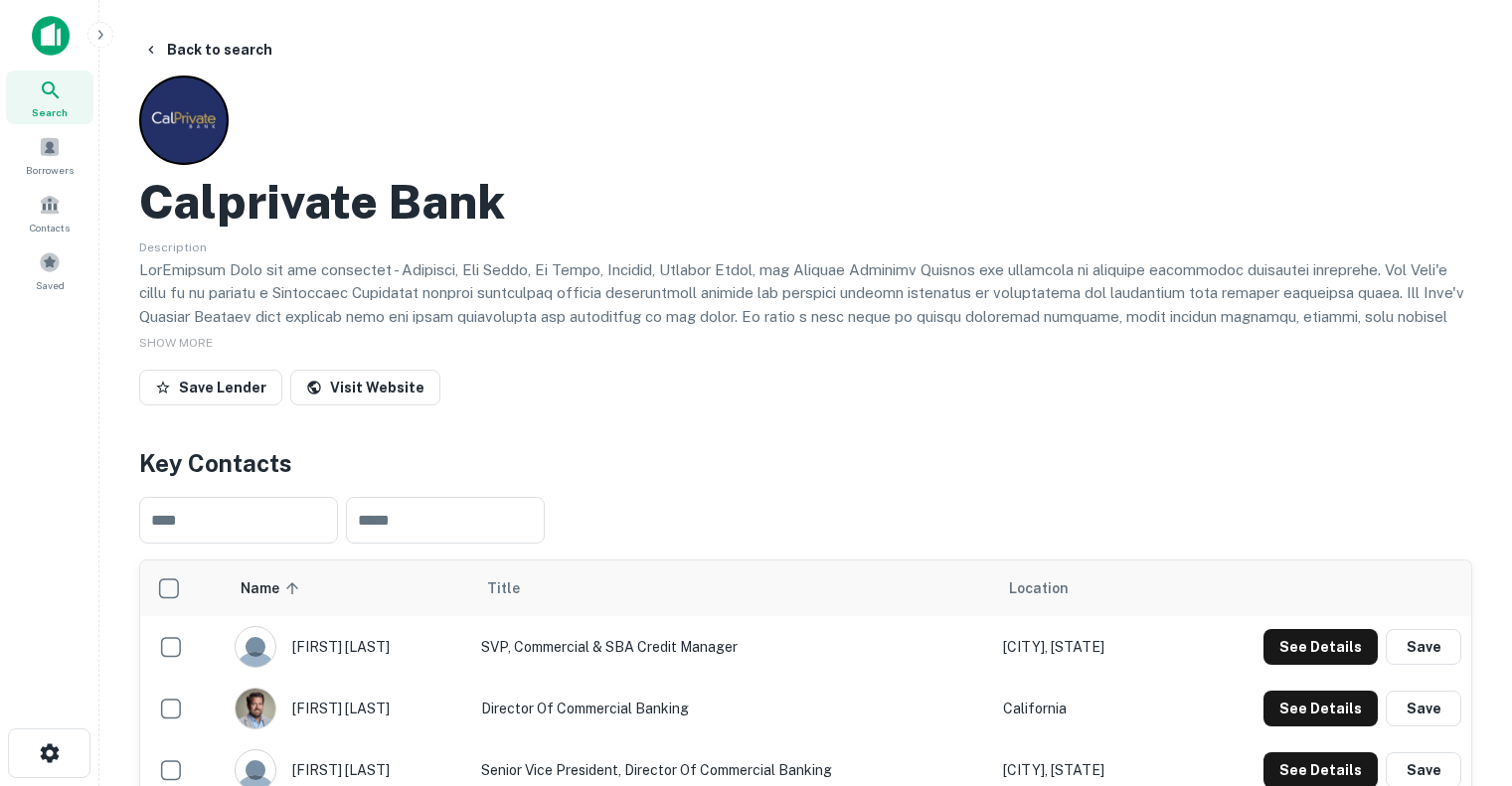 scroll, scrollTop: 0, scrollLeft: 0, axis: both 